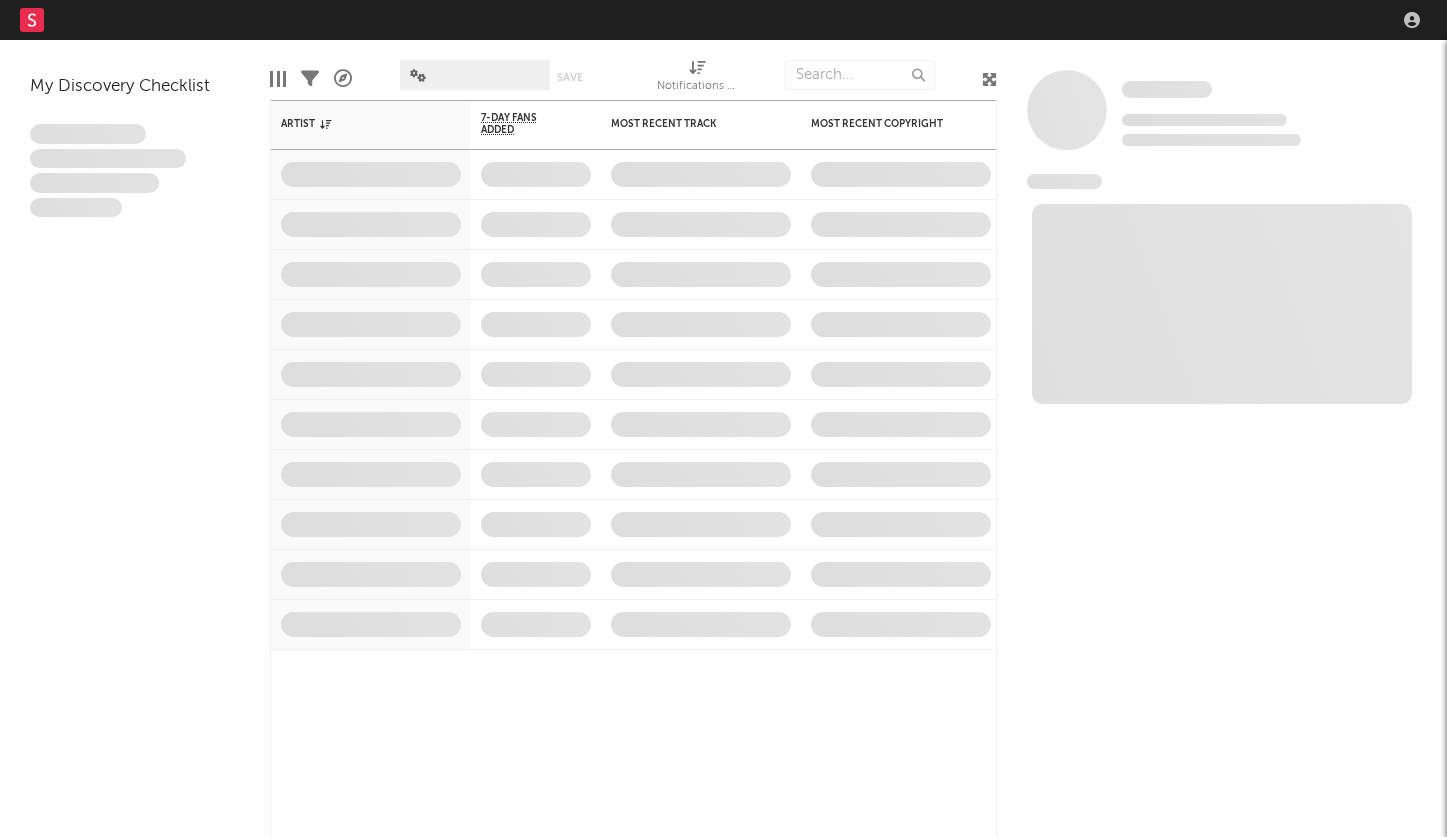 scroll, scrollTop: 0, scrollLeft: 0, axis: both 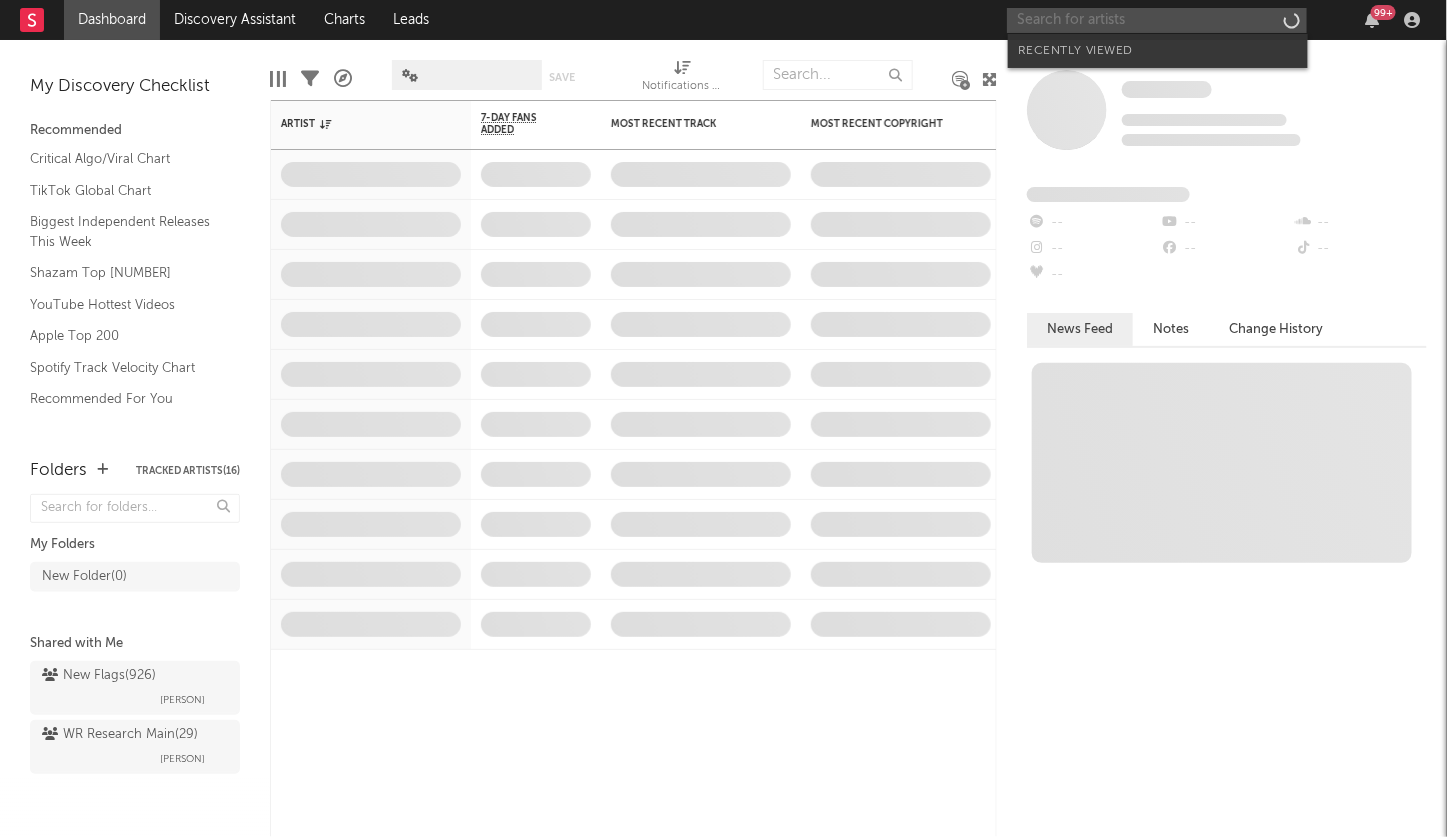 click at bounding box center [1157, 20] 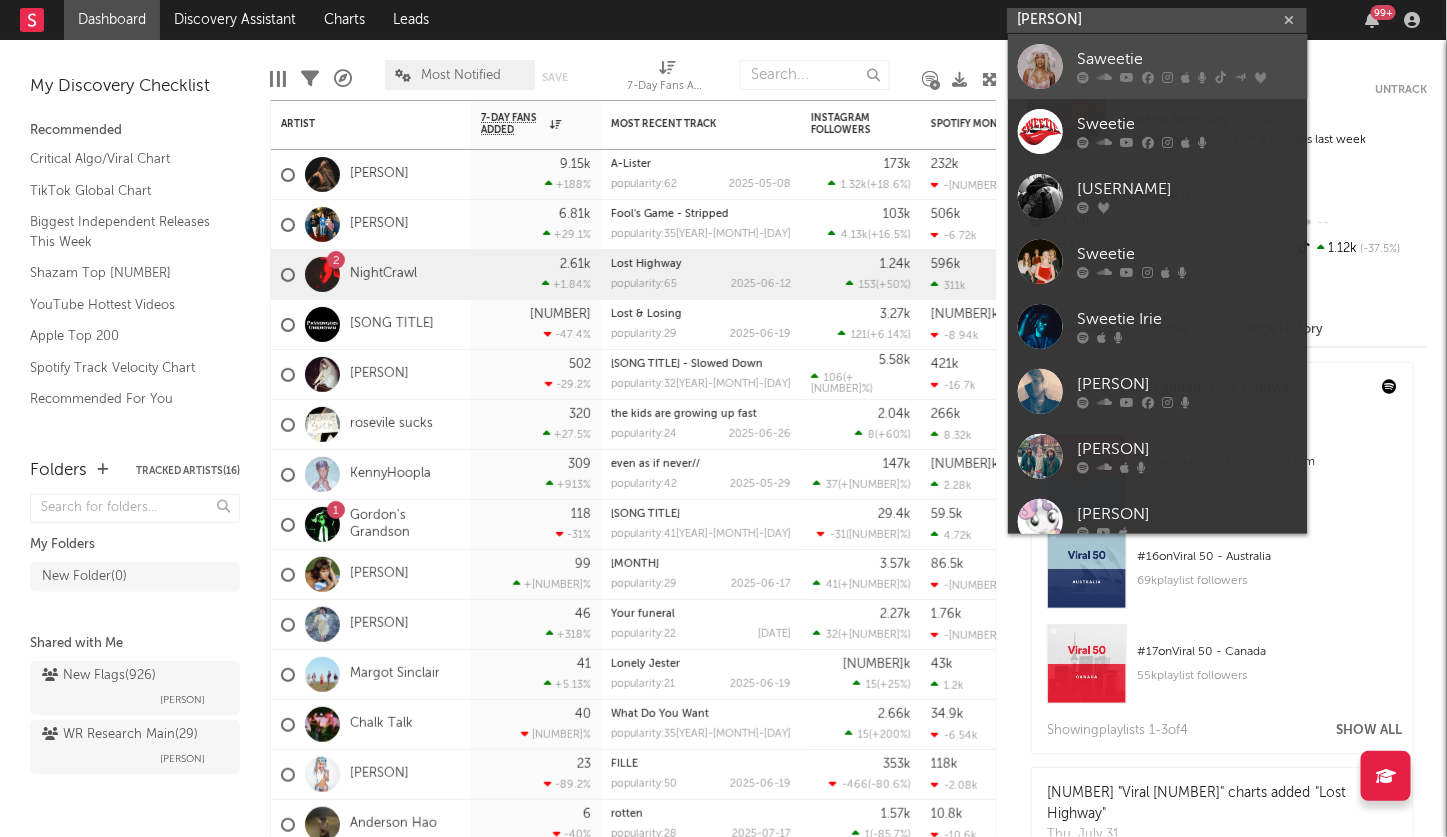 type on "[PERSON]" 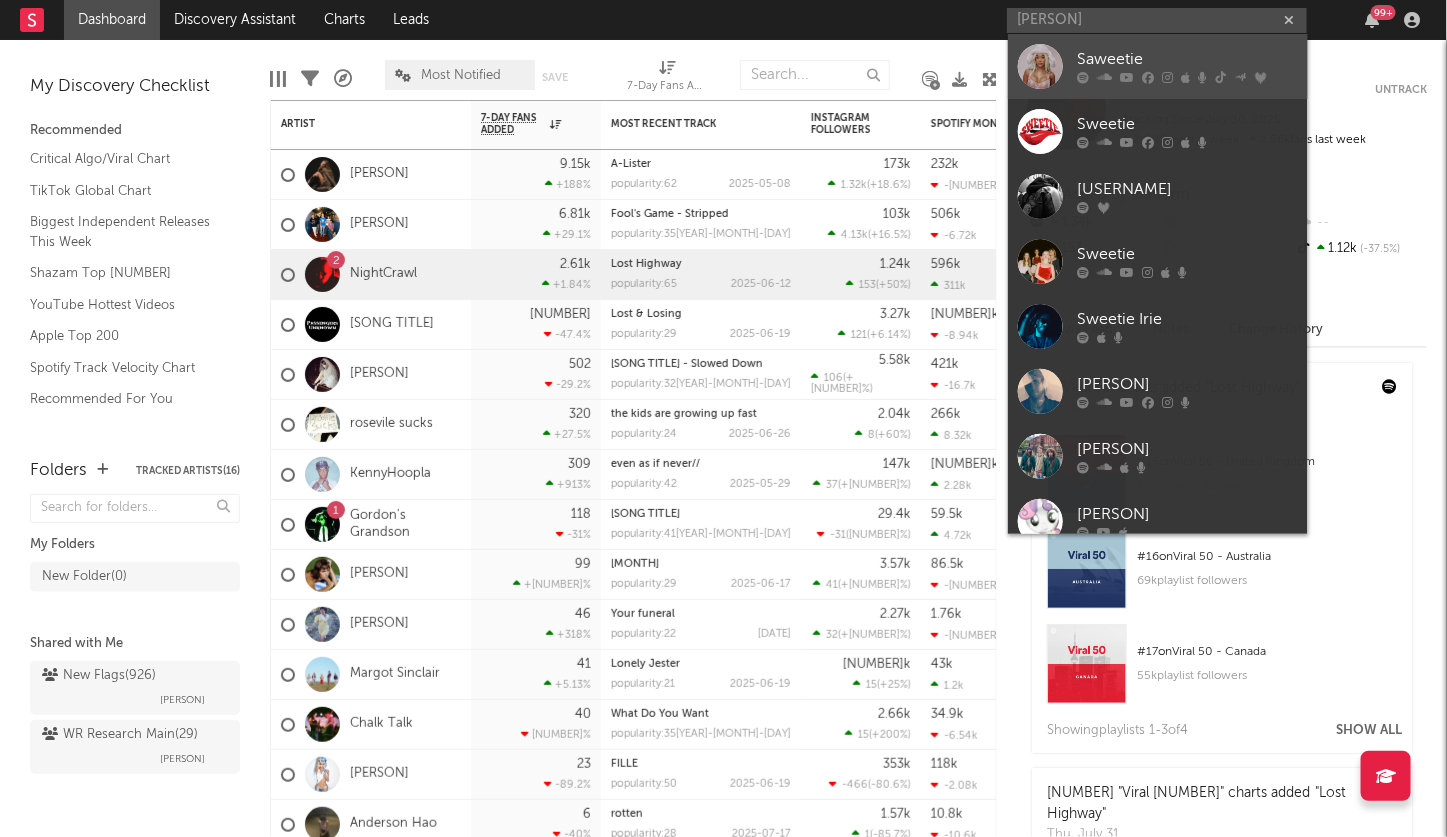 click on "Saweetie" at bounding box center [1188, 60] 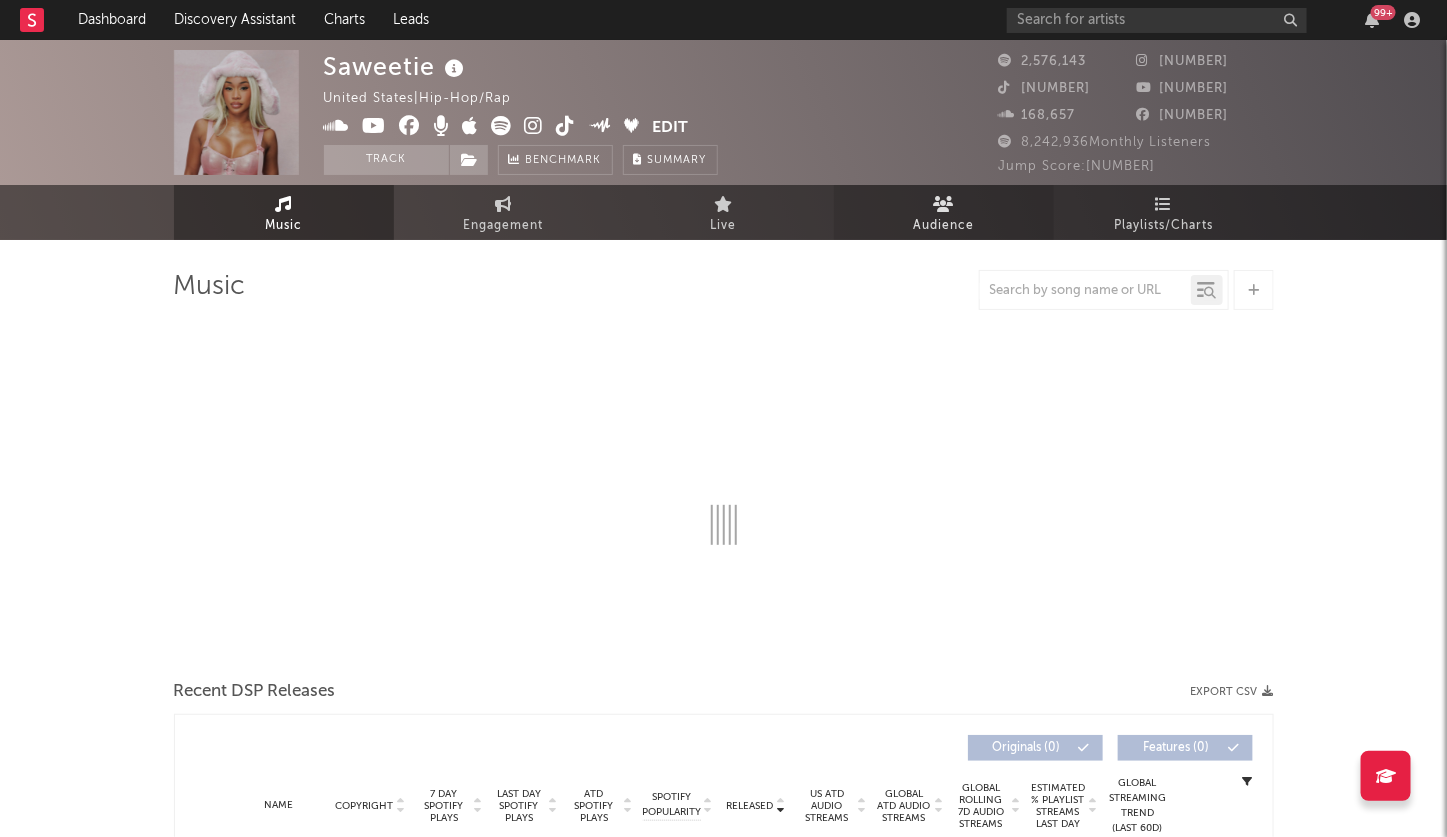 select on "6m" 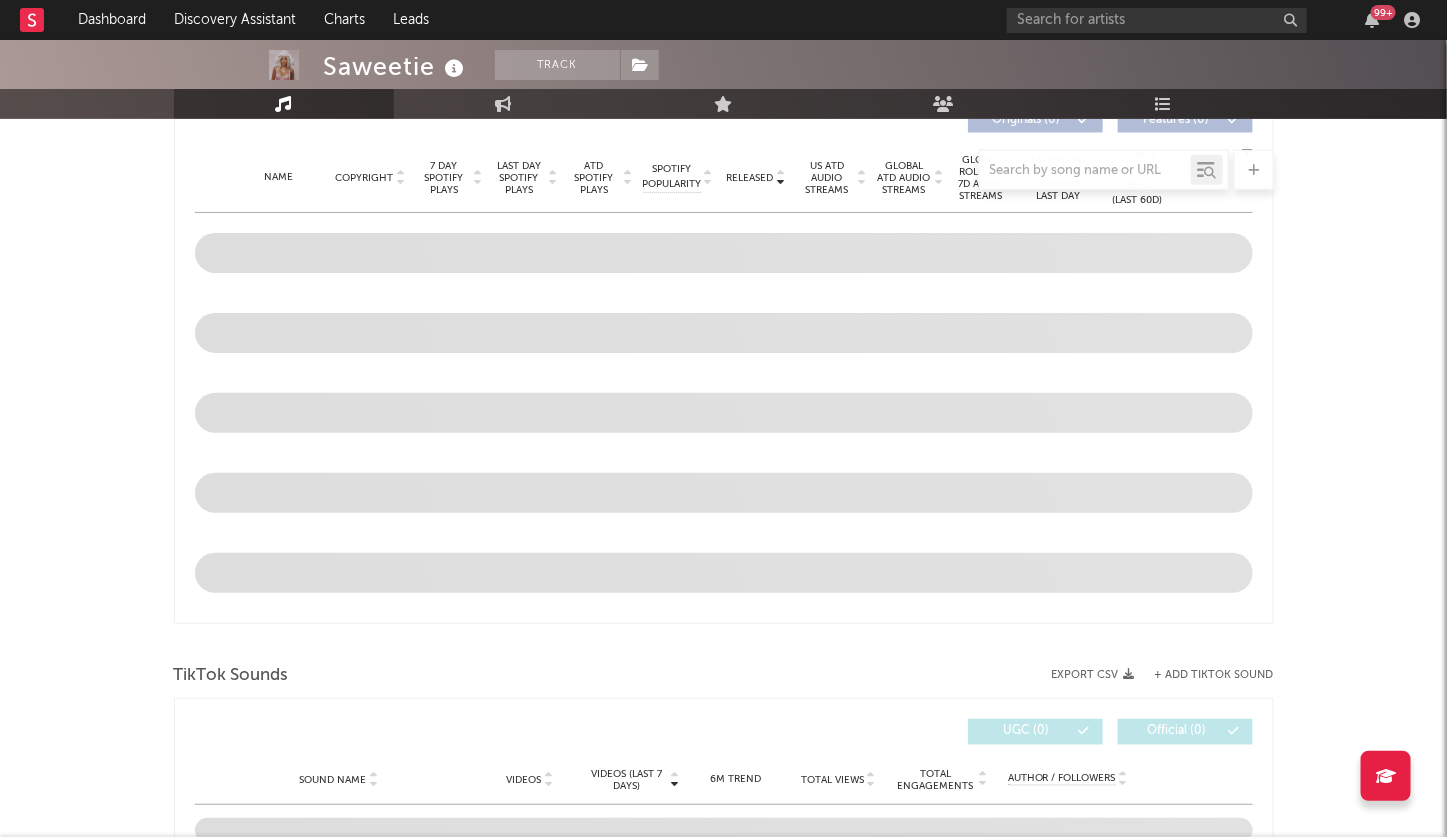scroll, scrollTop: 1093, scrollLeft: 0, axis: vertical 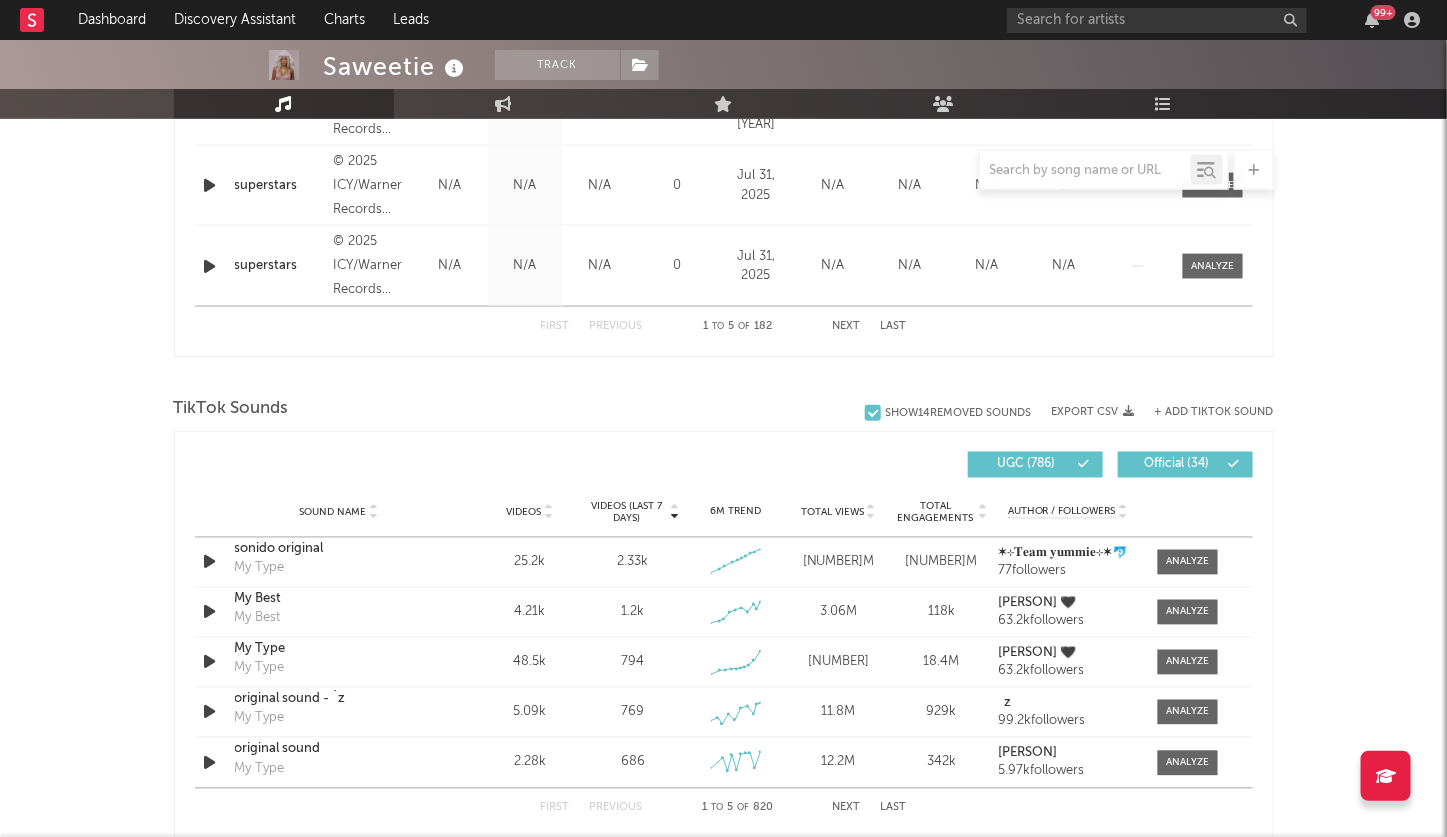 click at bounding box center (459, 465) 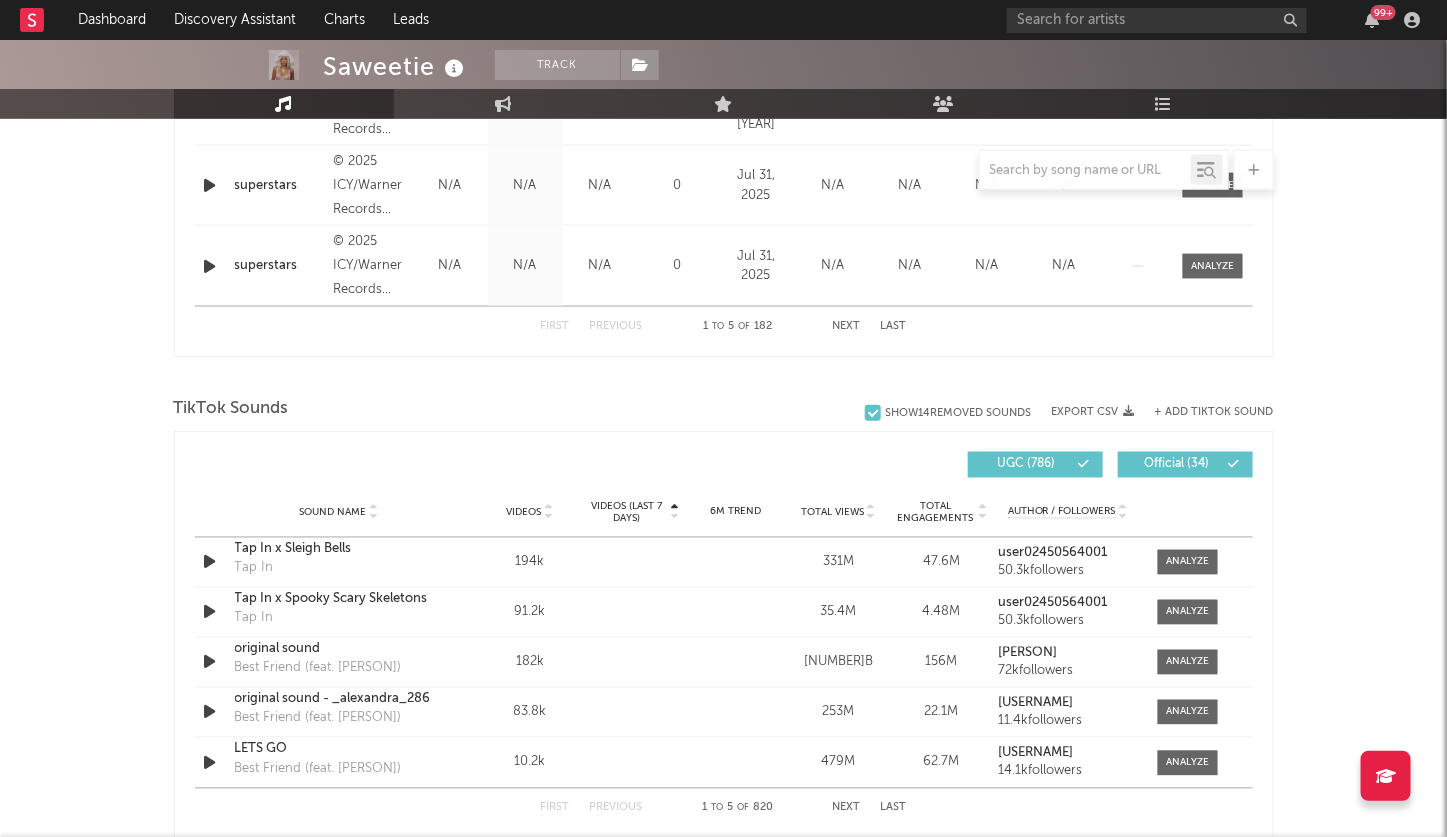 click at bounding box center [674, 517] 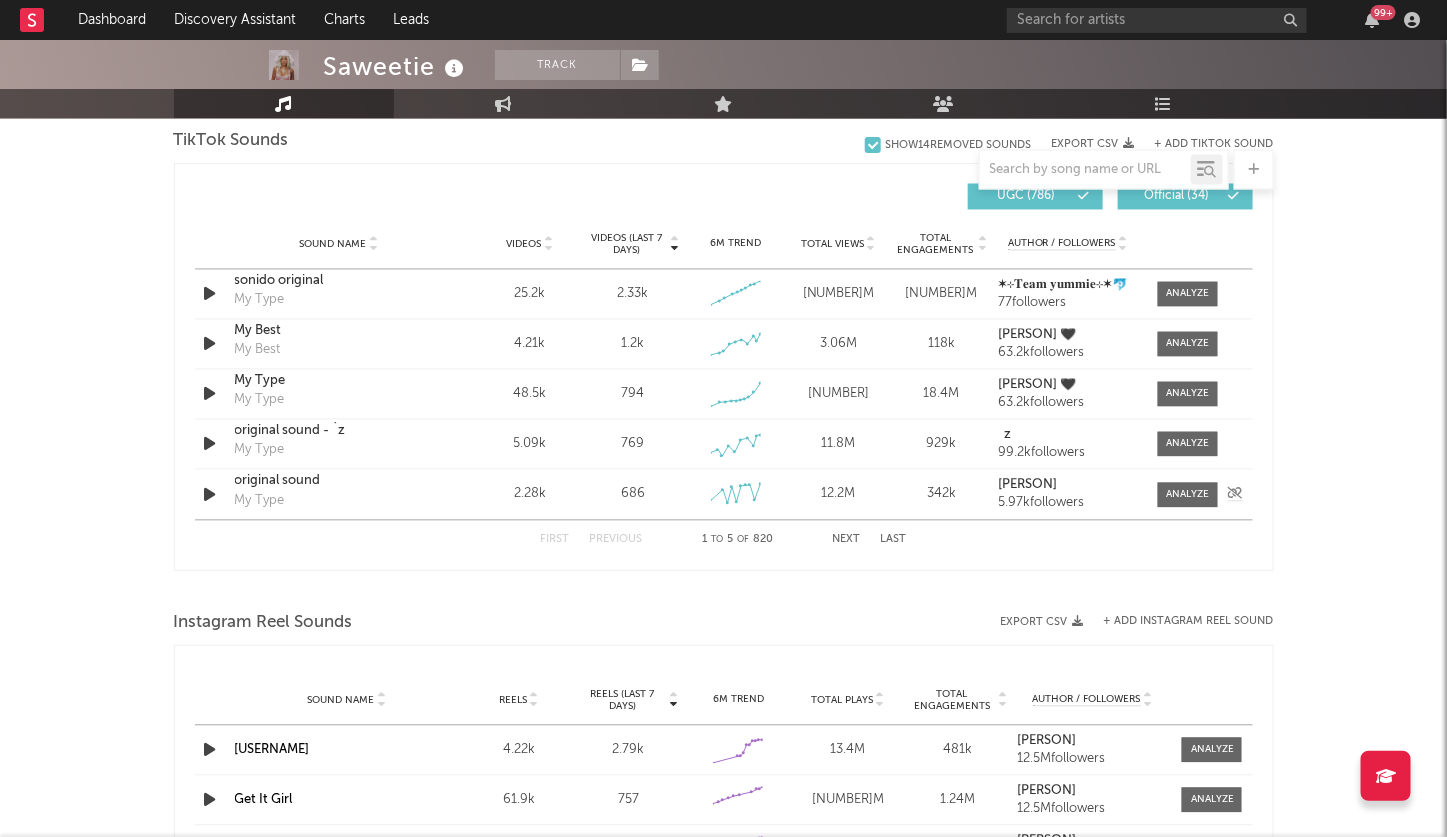 scroll, scrollTop: 1632, scrollLeft: 0, axis: vertical 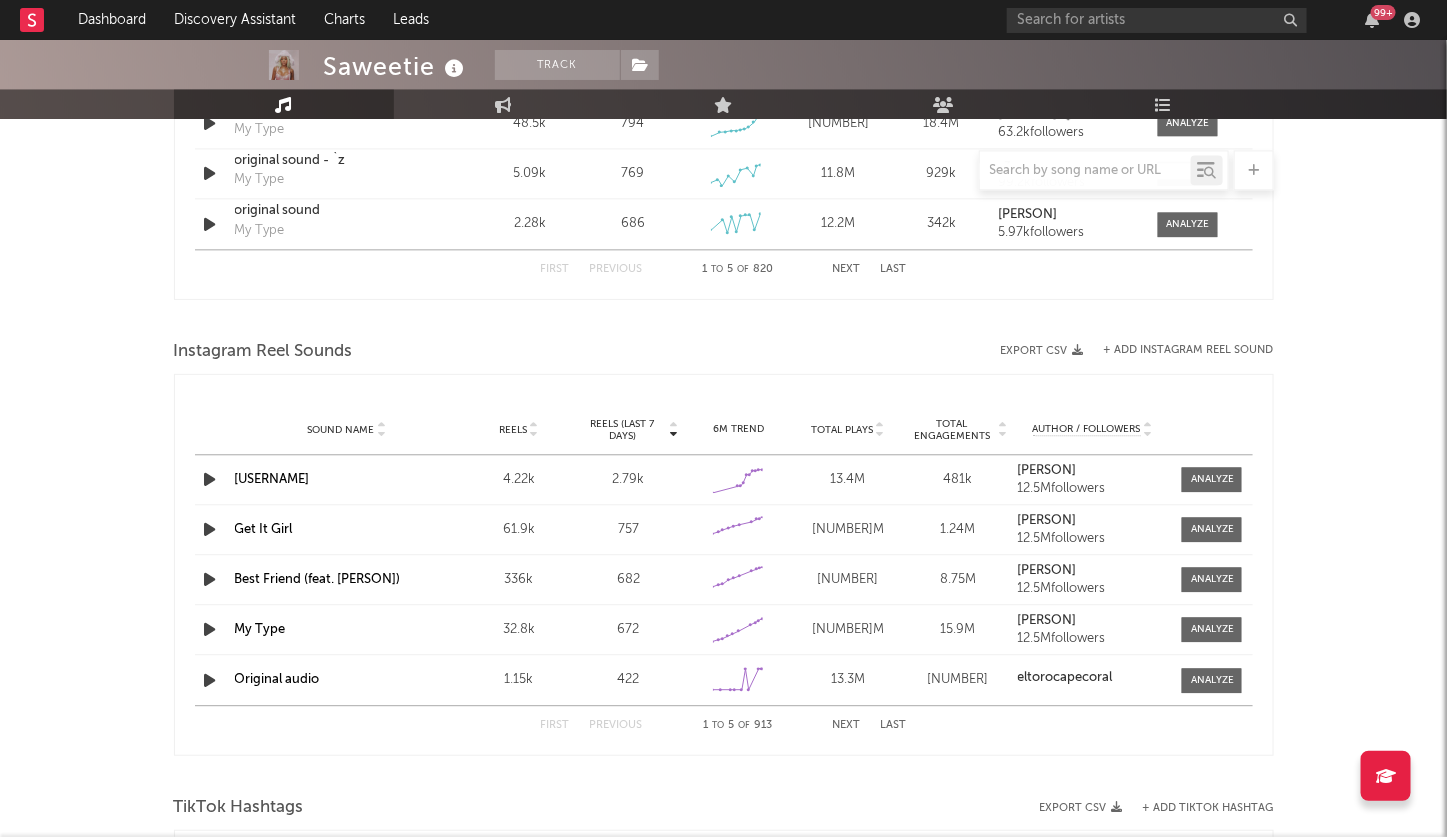 click at bounding box center [674, 426] 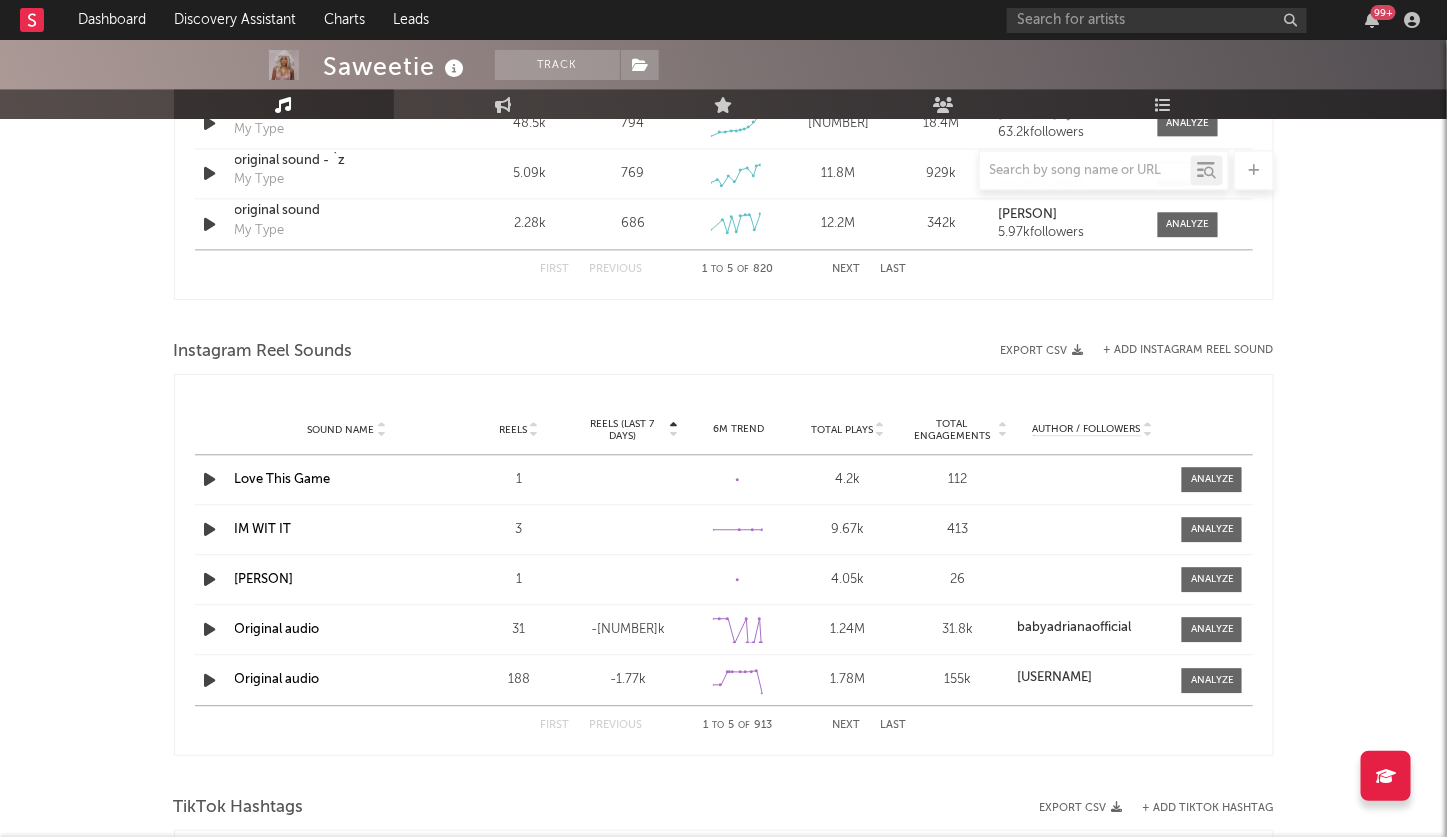 click at bounding box center [674, 426] 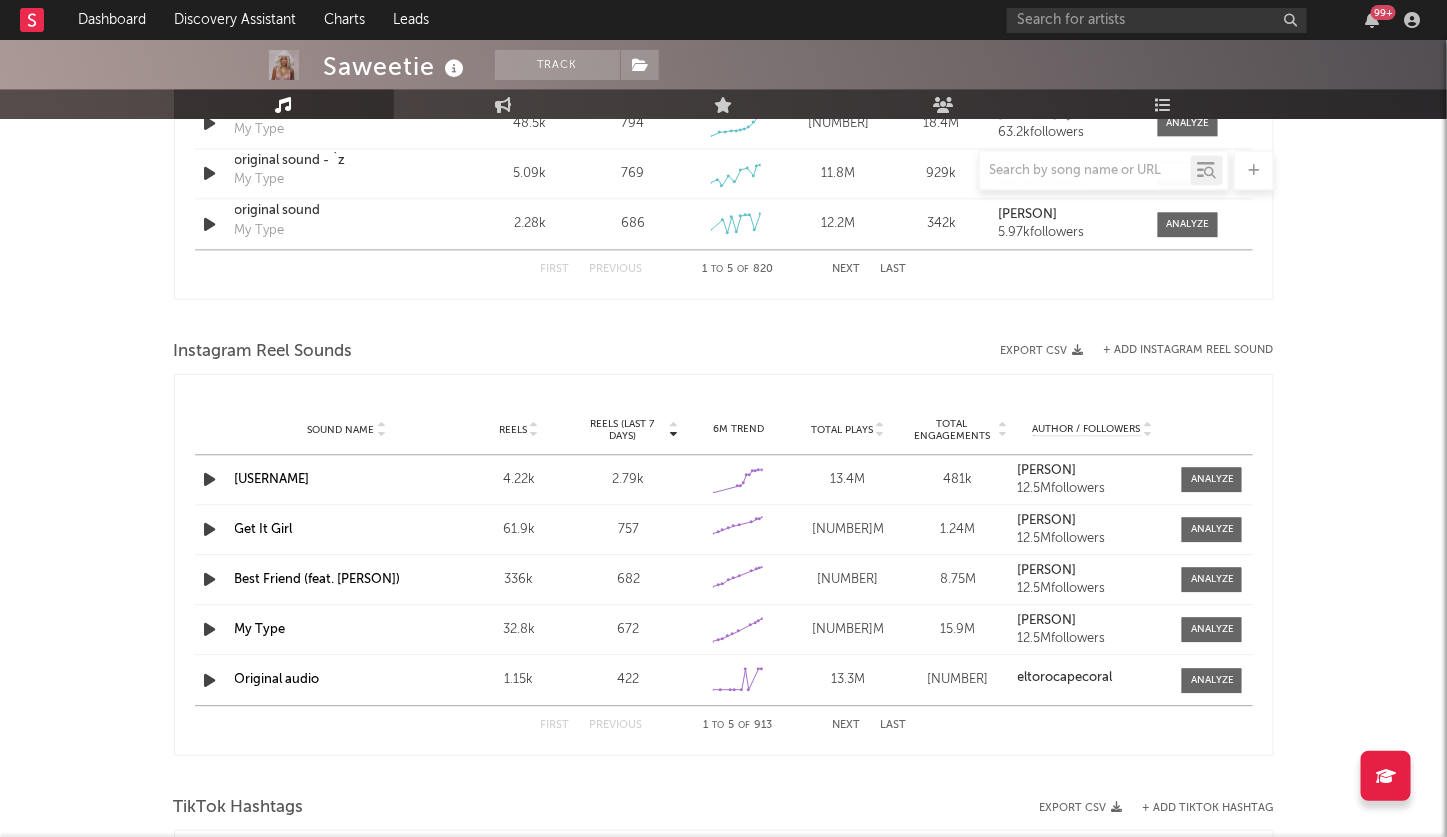 click at bounding box center (210, 680) 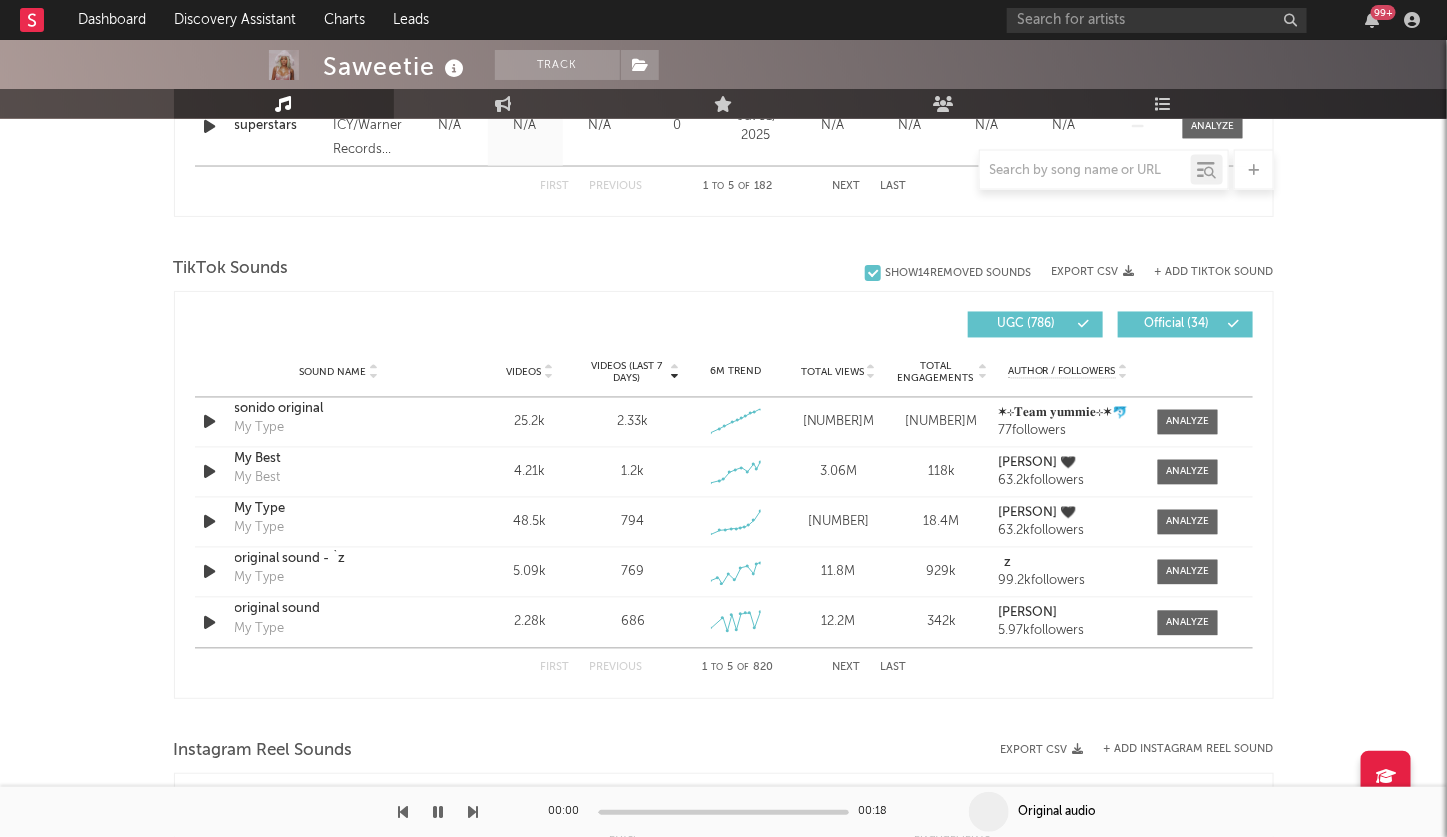 scroll, scrollTop: 1302, scrollLeft: 0, axis: vertical 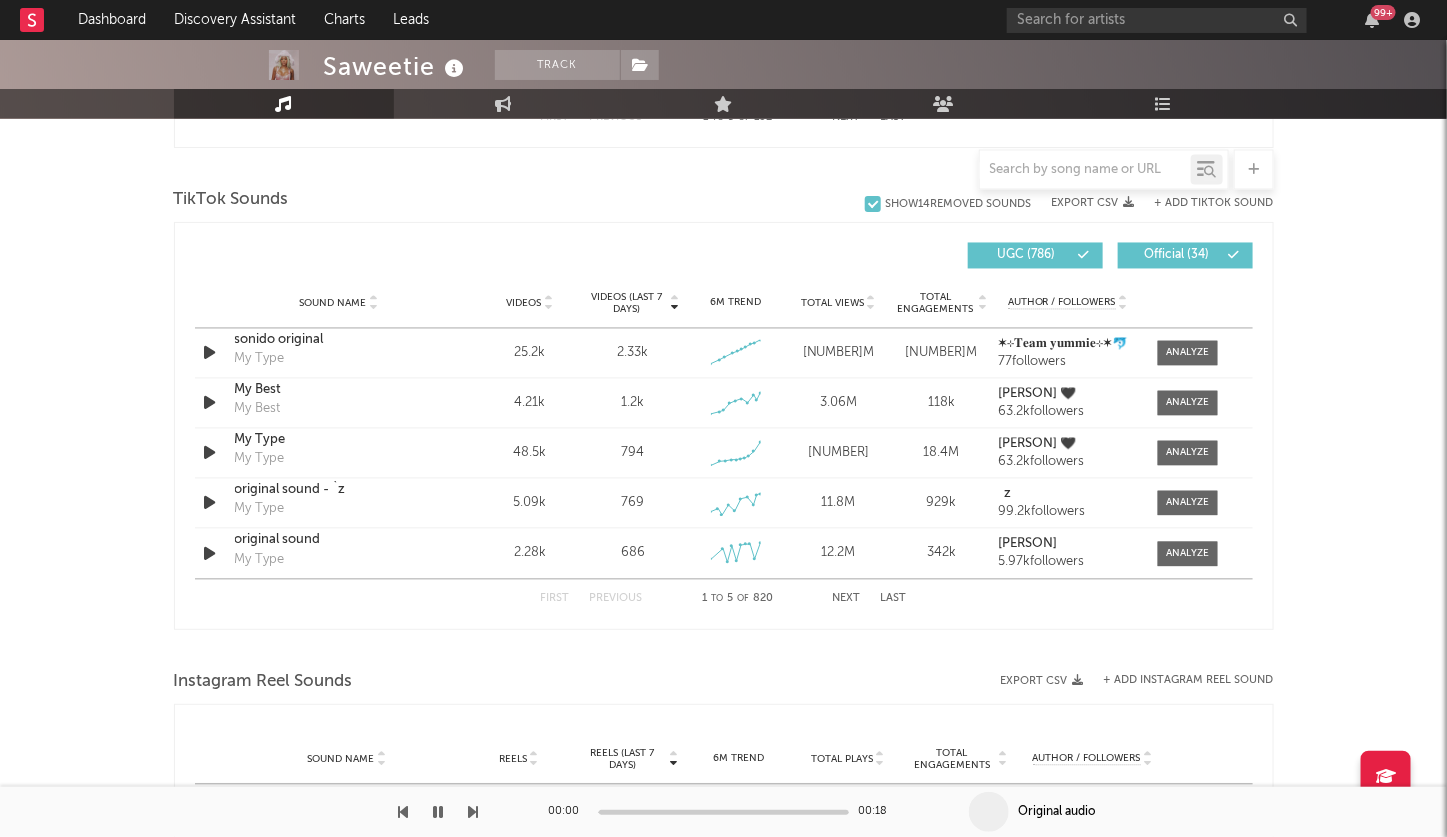 click at bounding box center (439, 812) 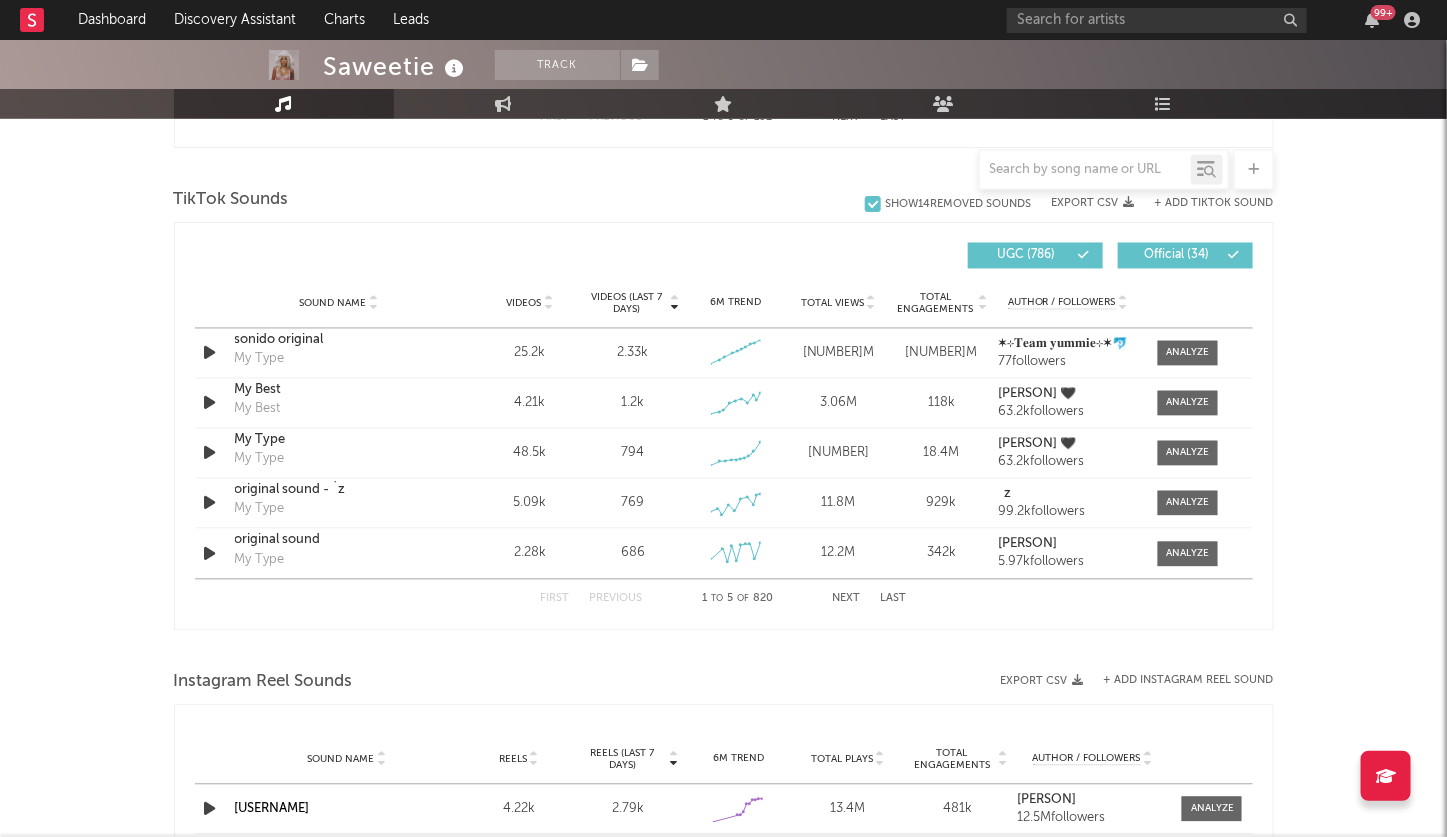 scroll, scrollTop: 682, scrollLeft: 0, axis: vertical 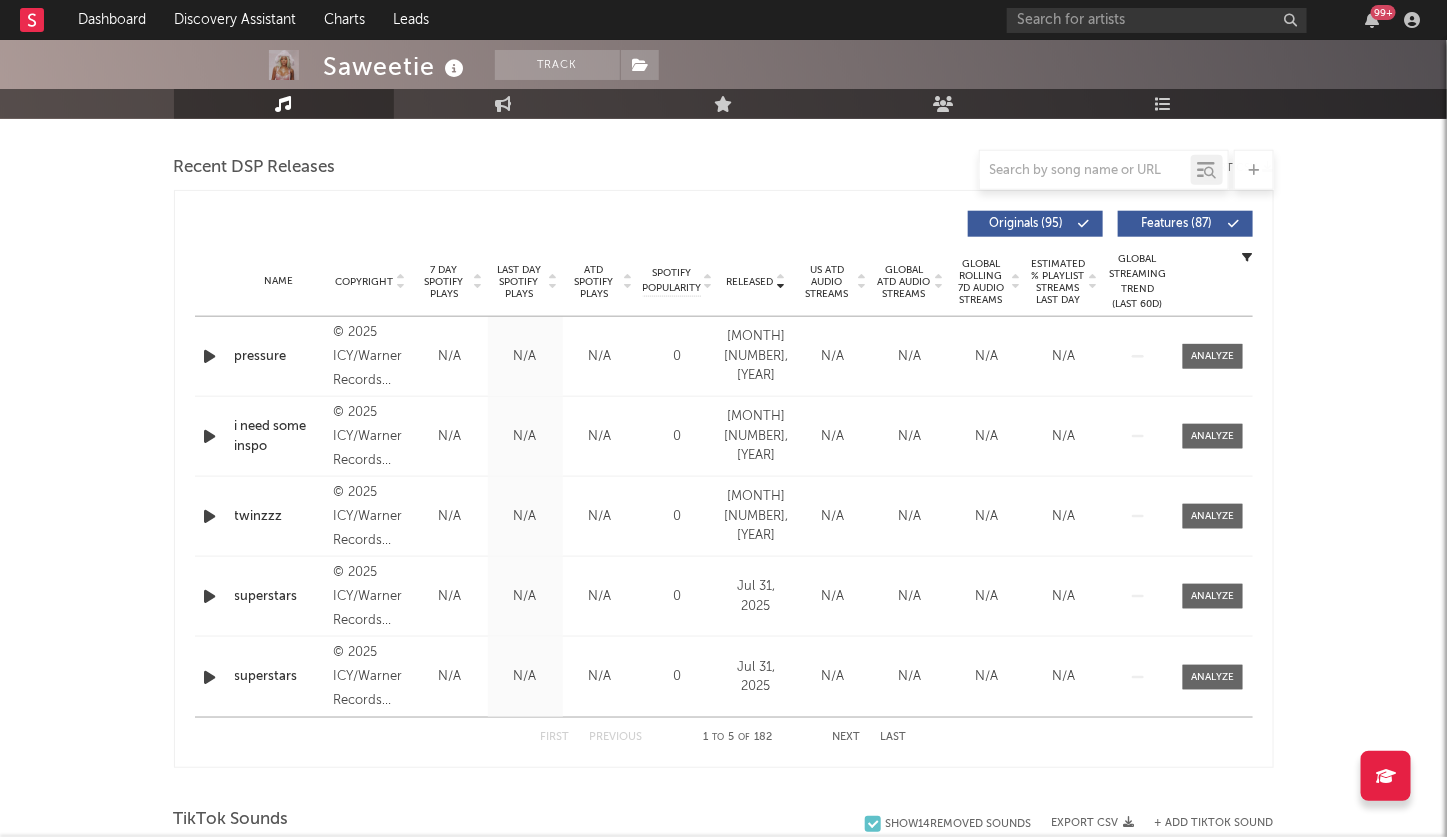 click at bounding box center (781, 278) 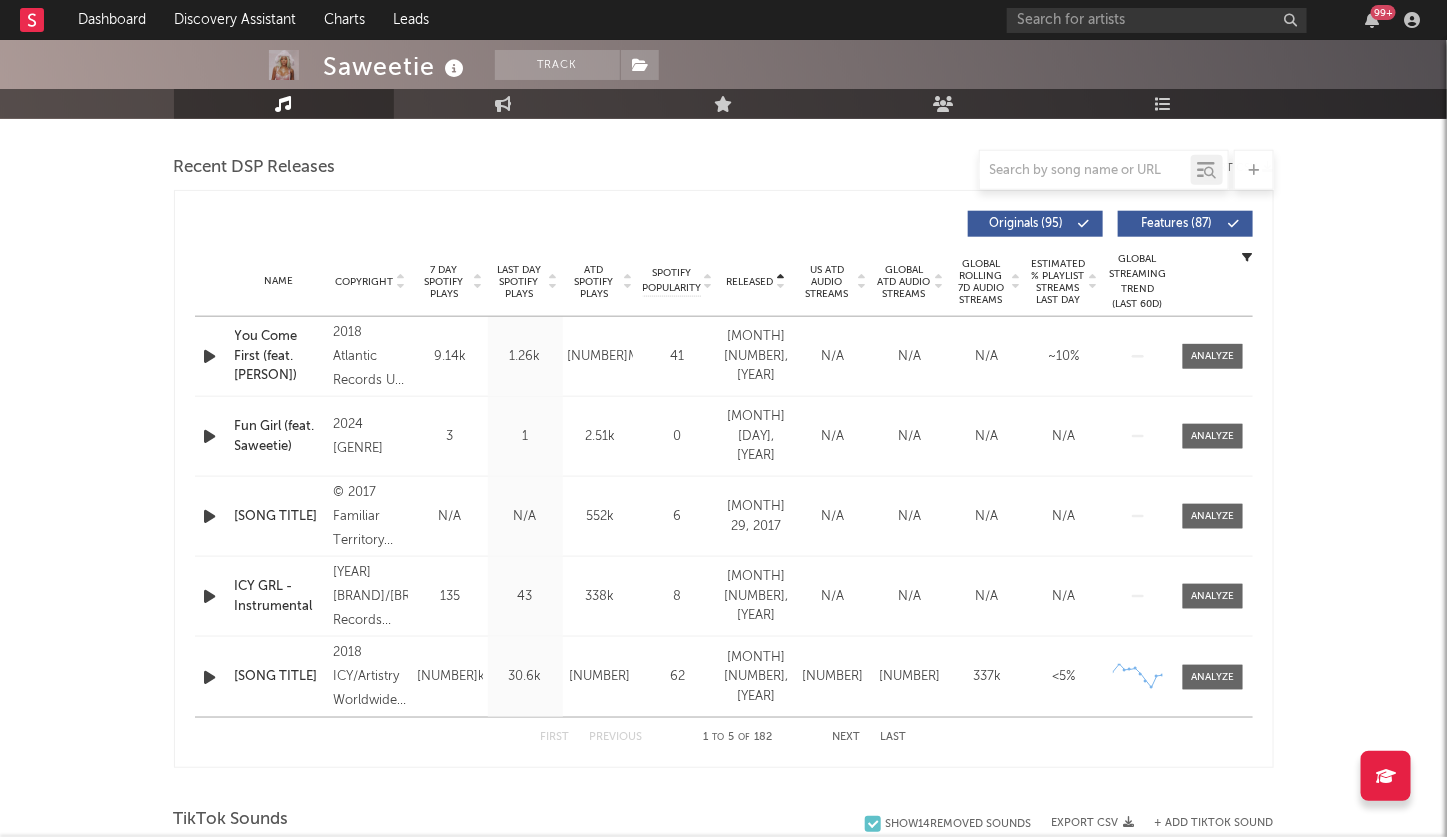 click at bounding box center [781, 286] 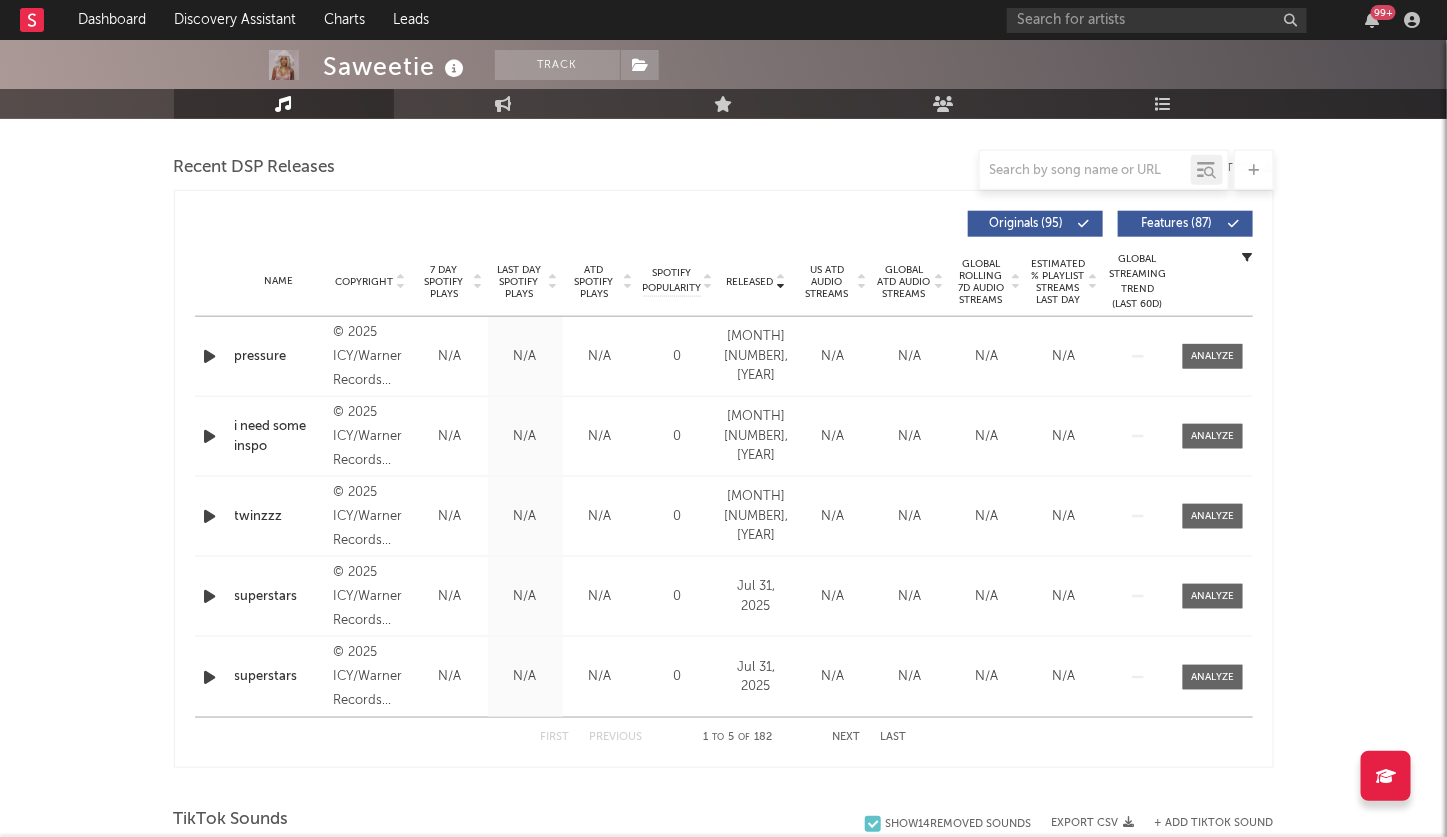 click at bounding box center (781, 278) 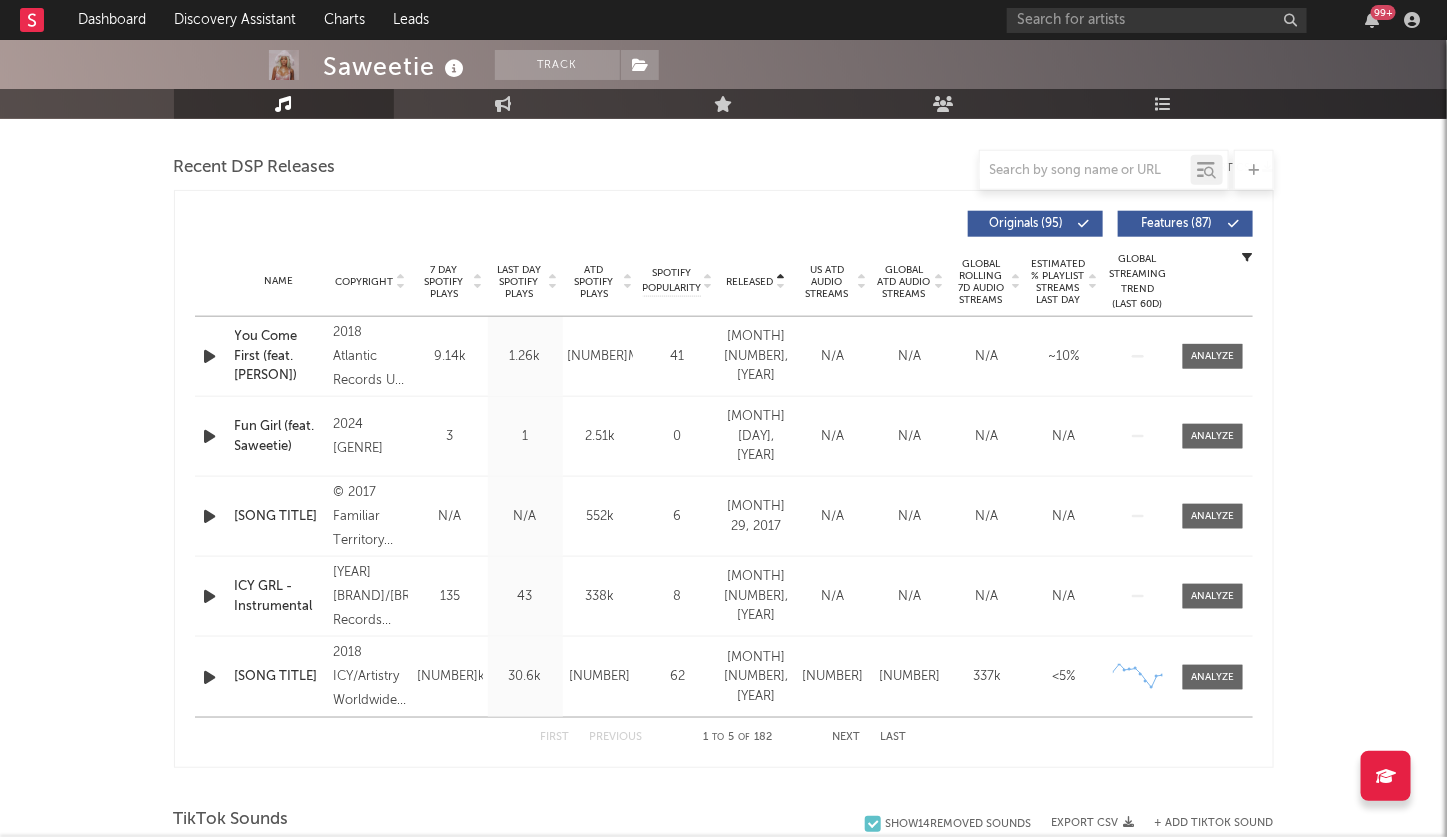 click at bounding box center (781, 286) 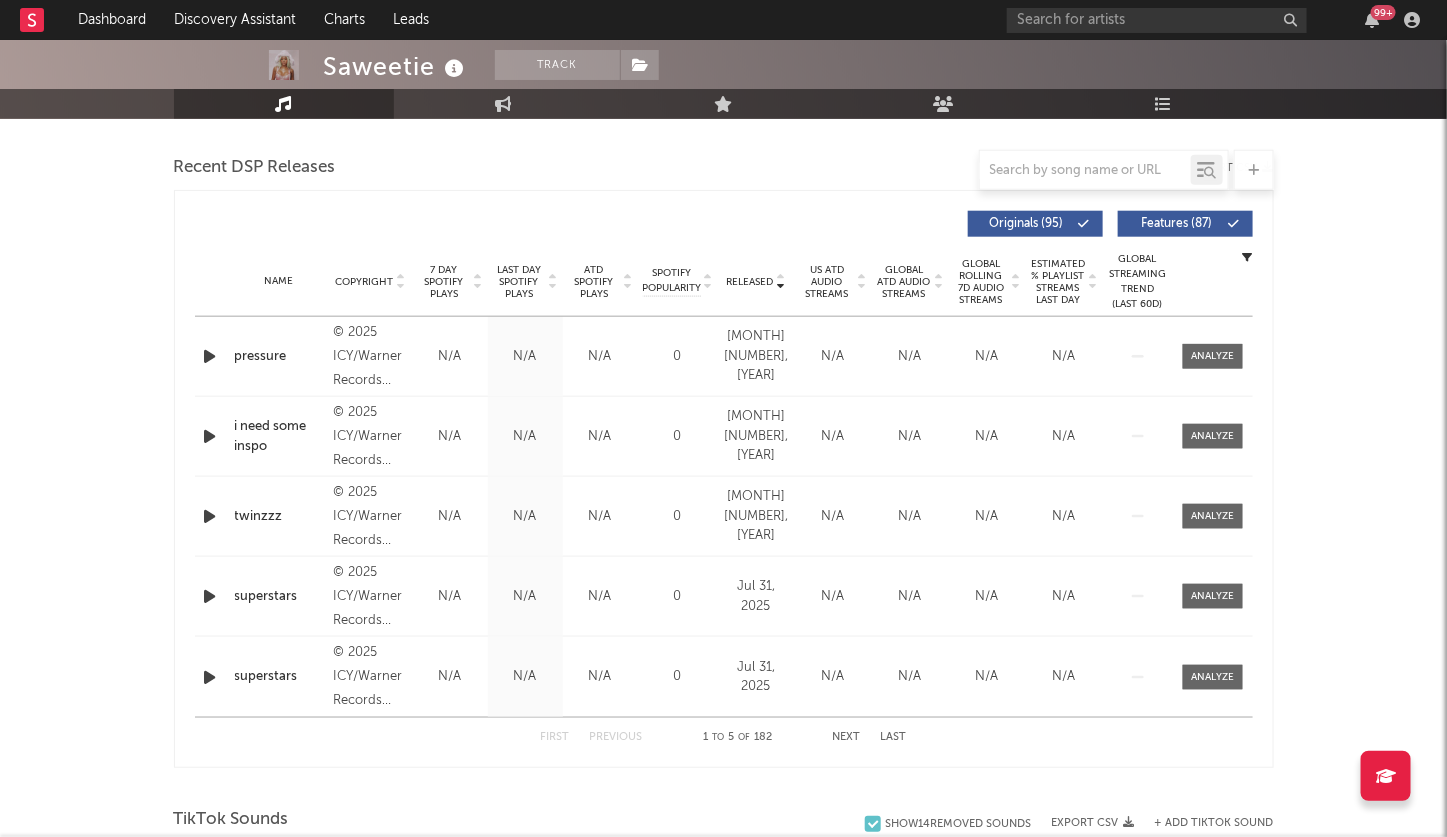 click on "First Previous 1 to 5 of 182 Next Last" at bounding box center [724, 737] 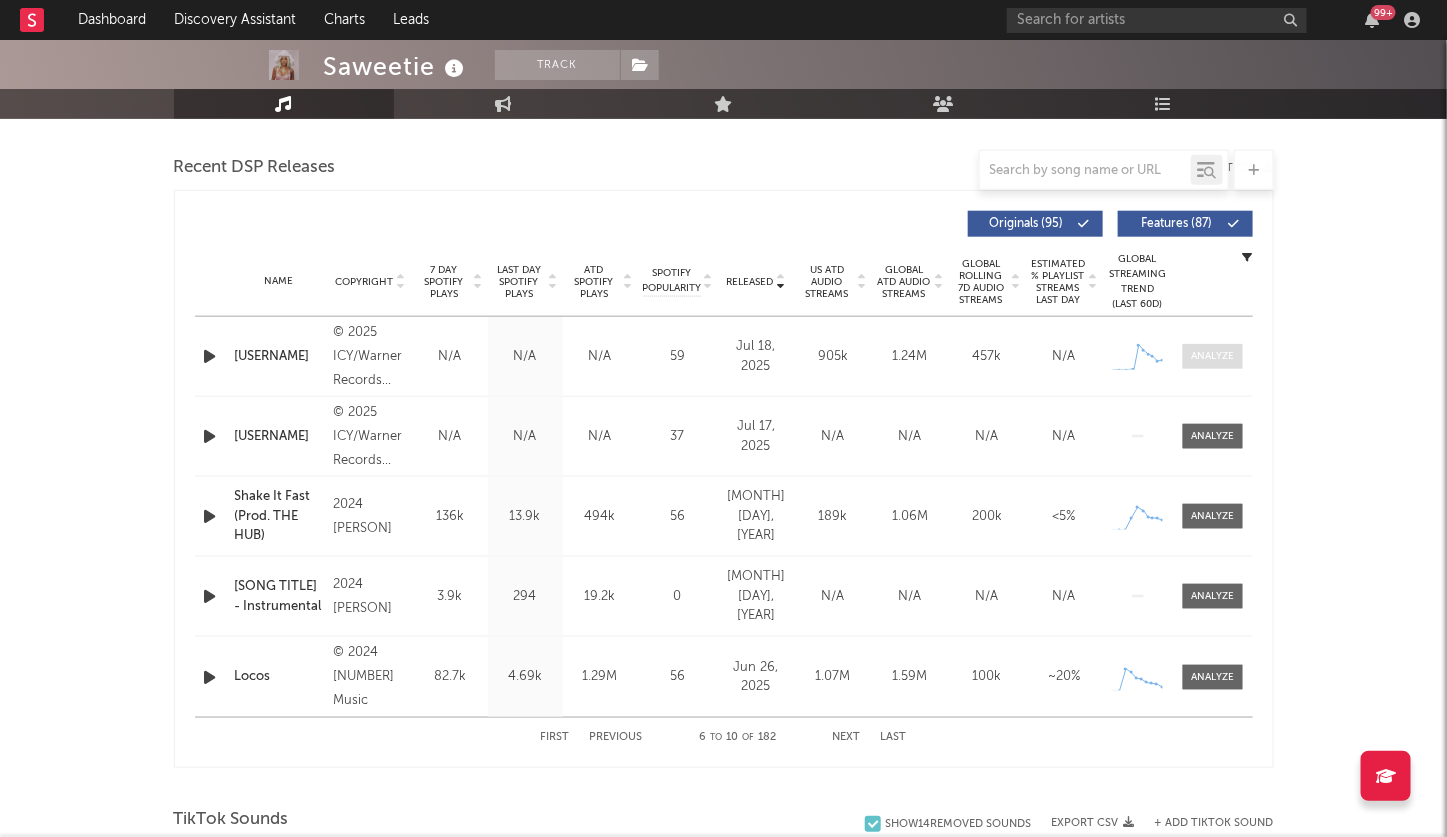 click at bounding box center [1212, 356] 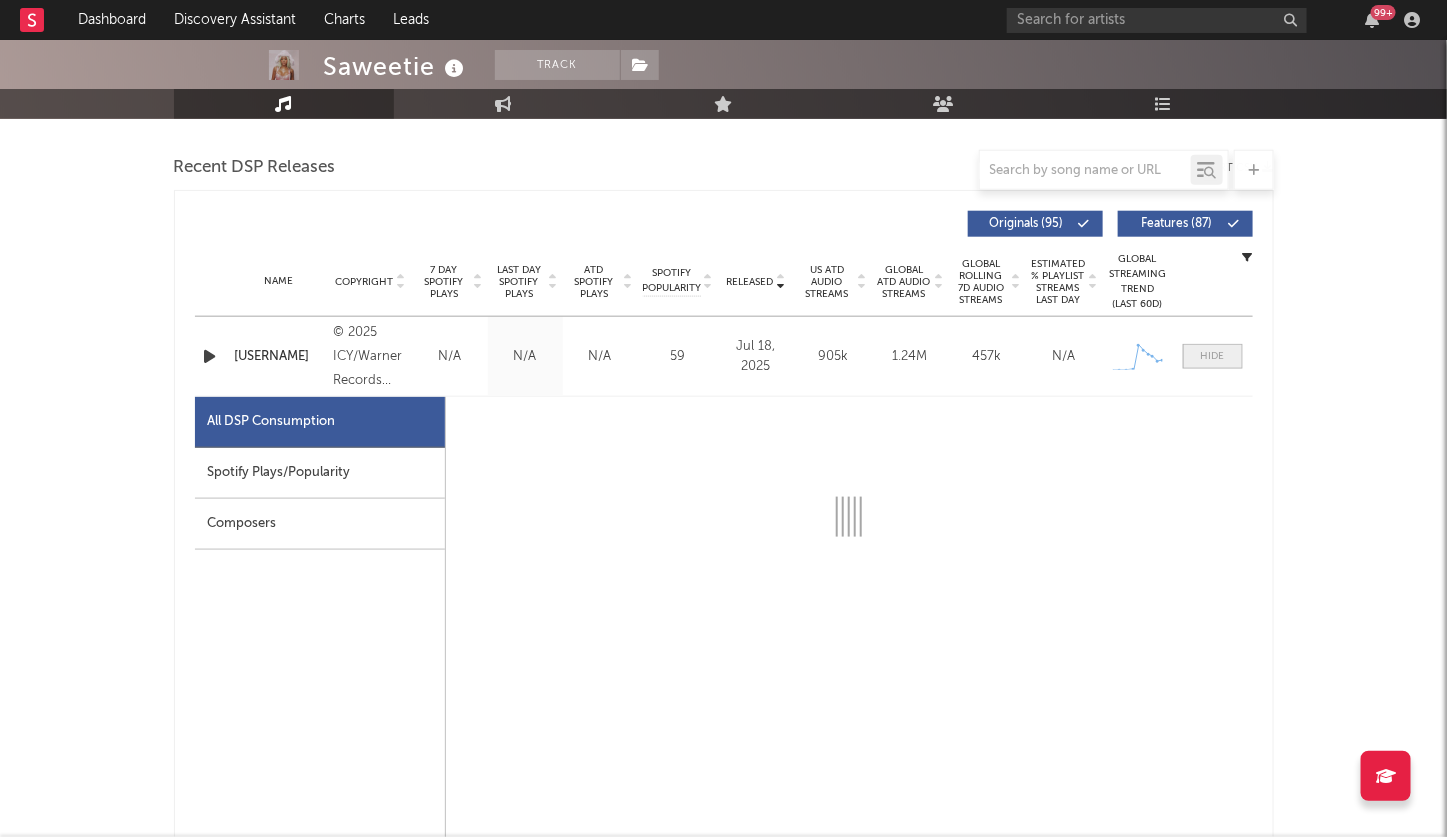 select on "1w" 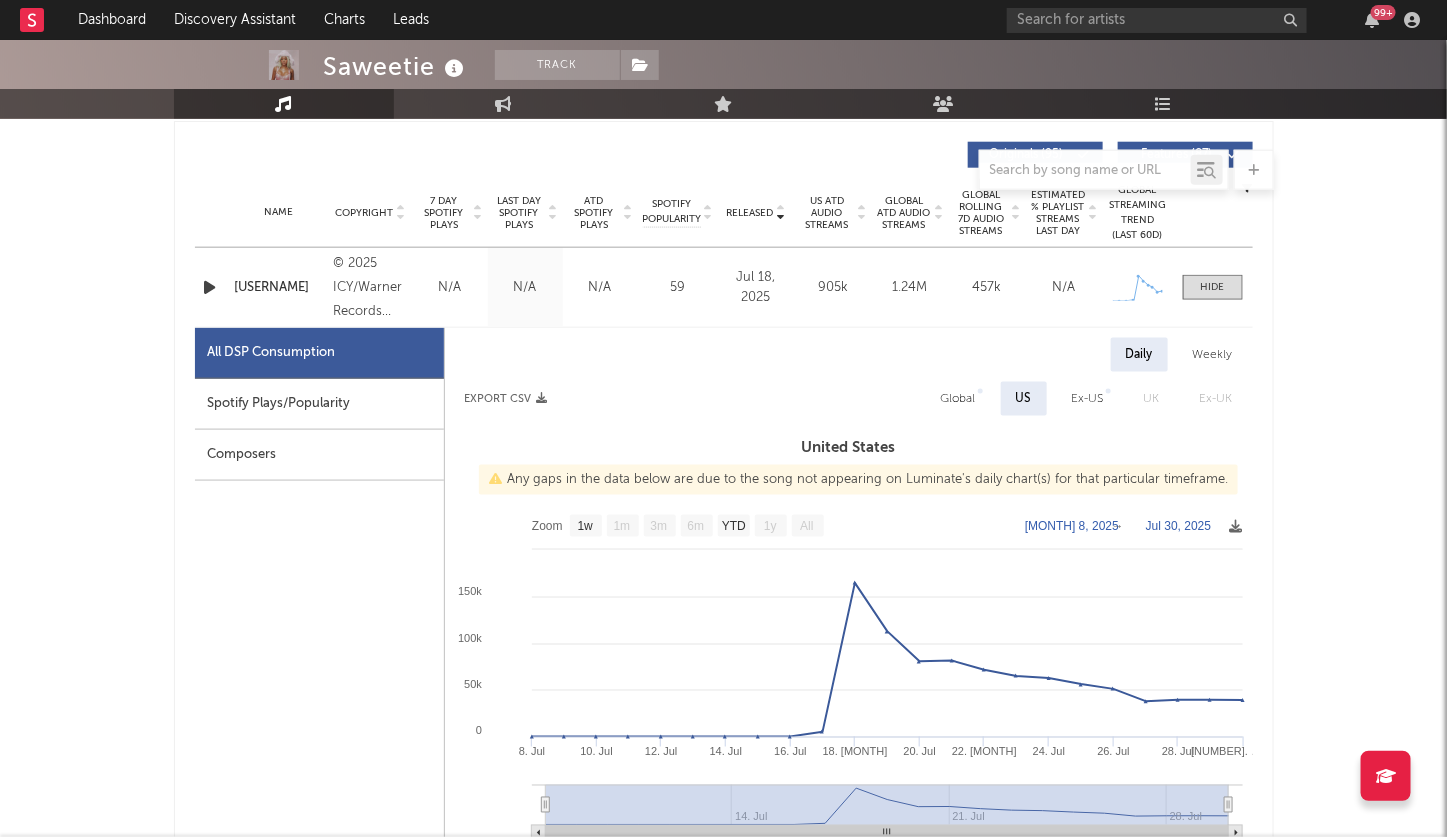 scroll, scrollTop: 682, scrollLeft: 0, axis: vertical 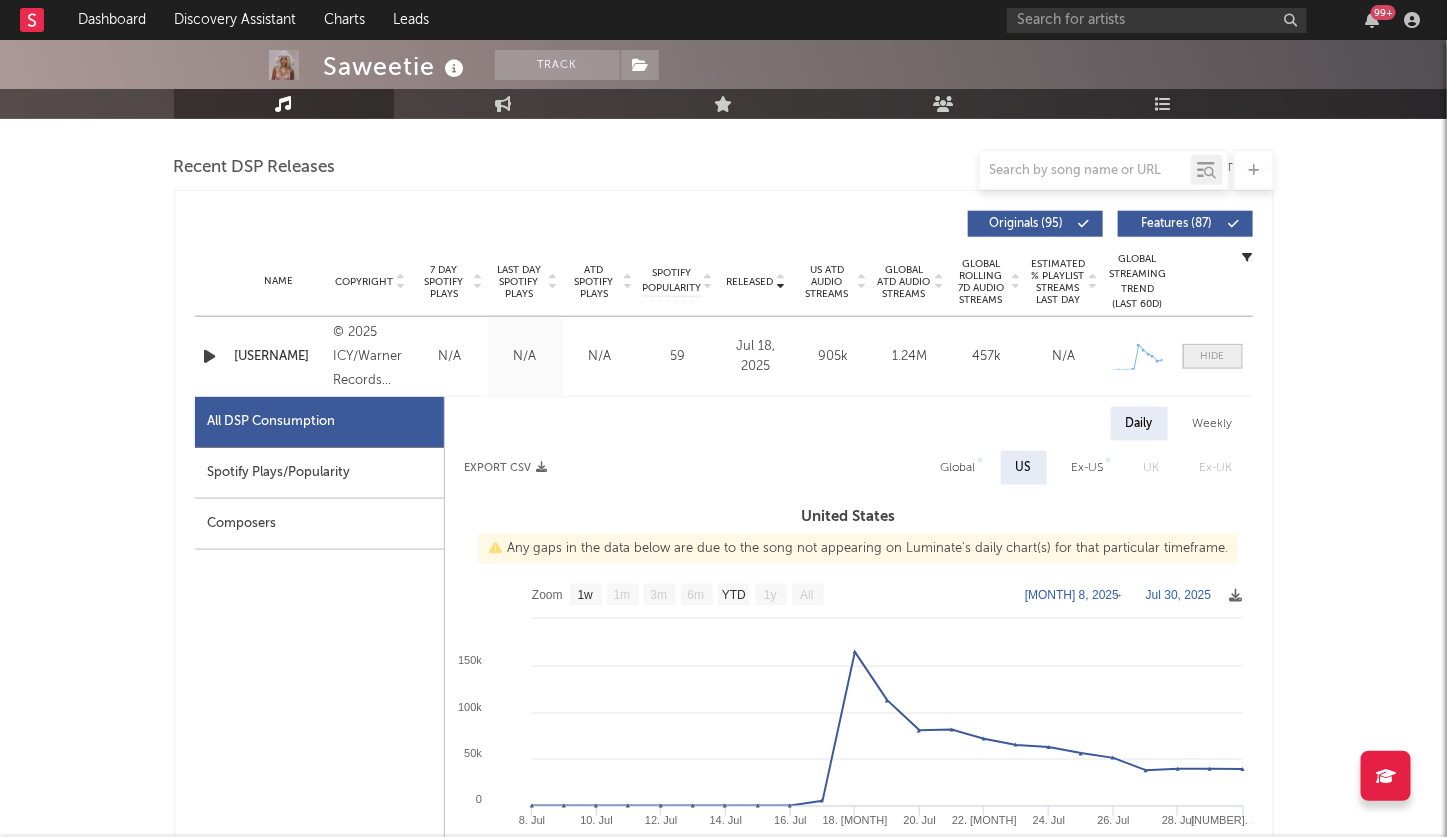 click at bounding box center [1213, 356] 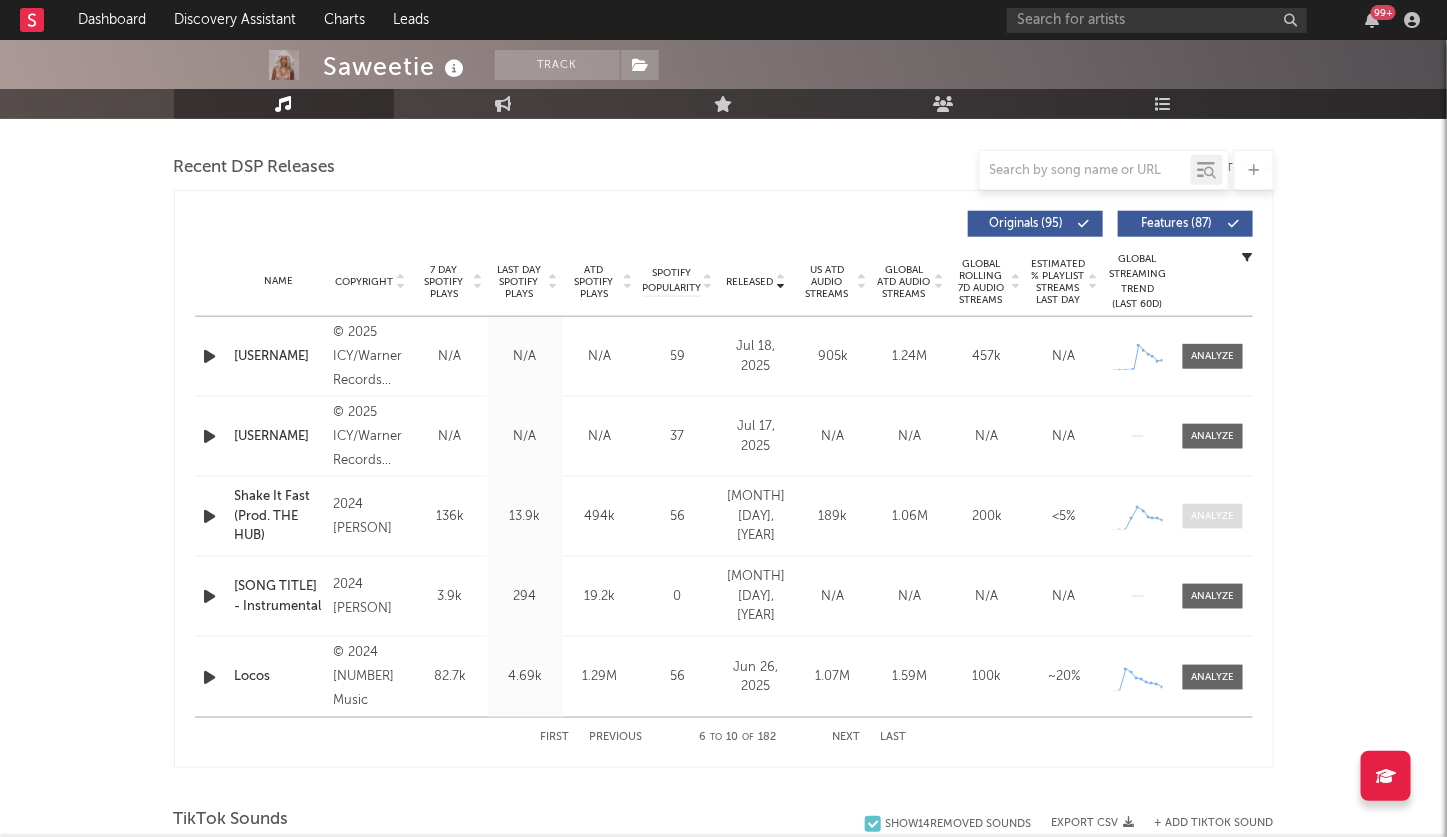 click at bounding box center (1213, 516) 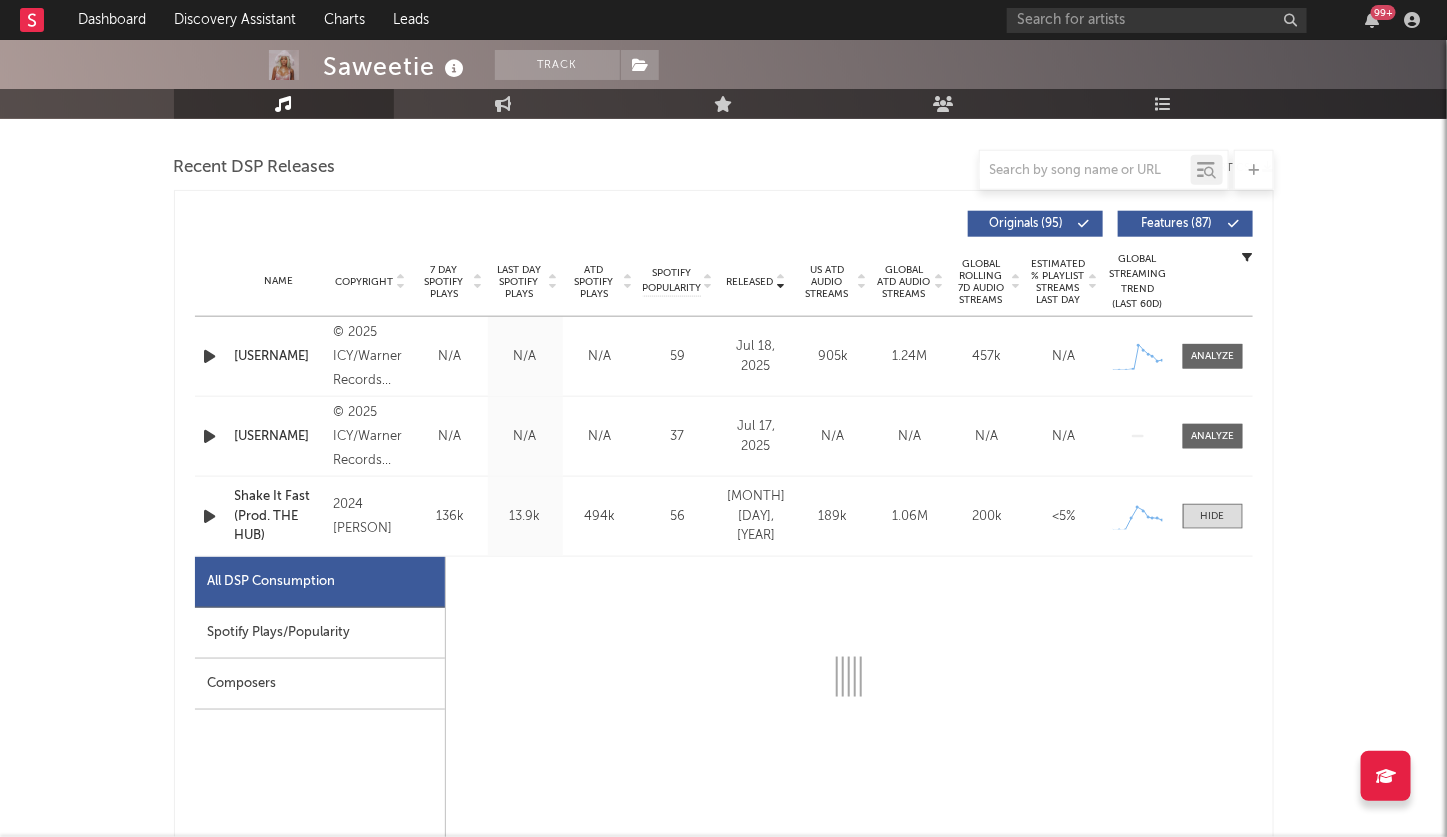 select on "1w" 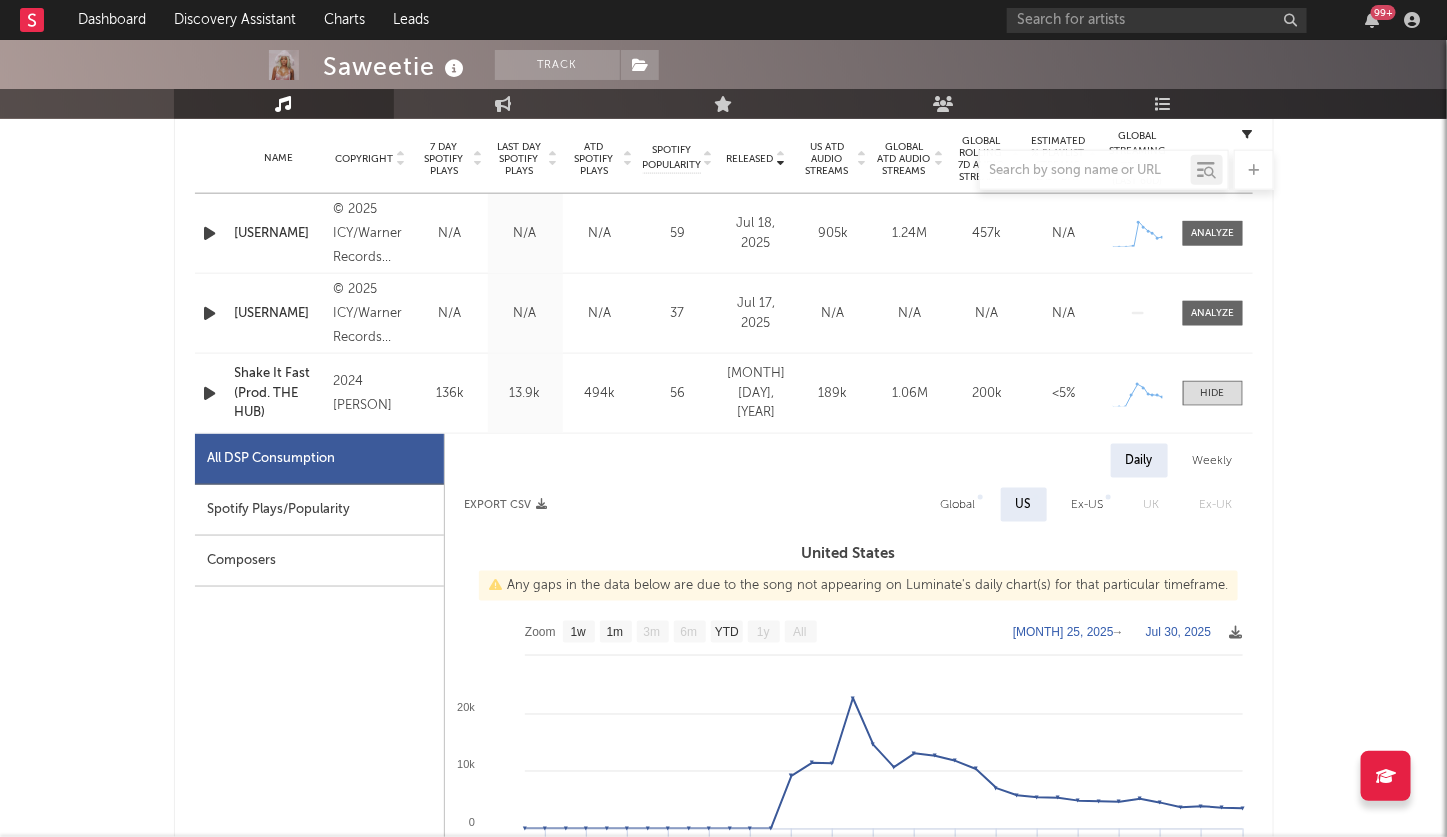 scroll, scrollTop: 825, scrollLeft: 0, axis: vertical 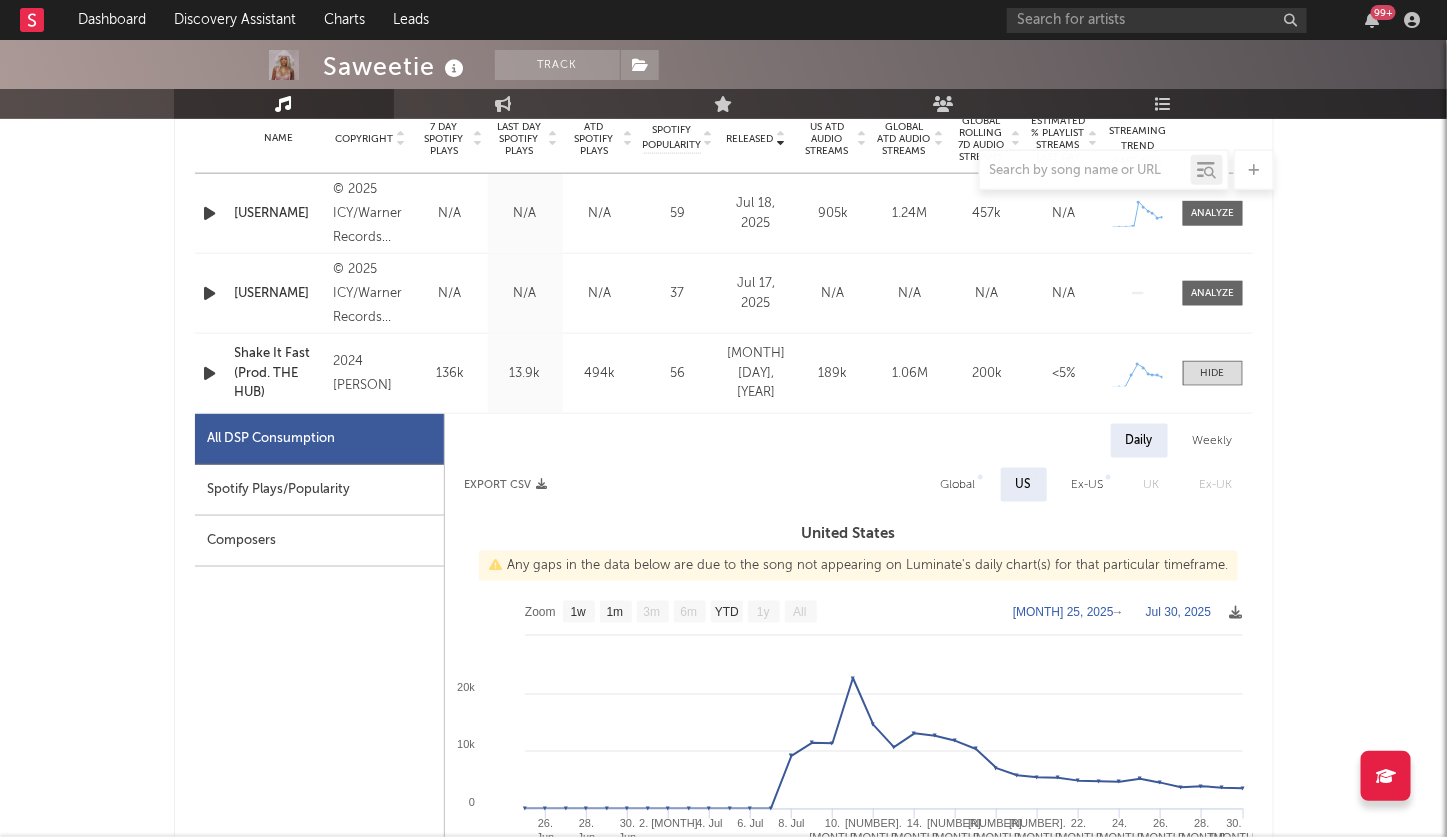 click on "Global" at bounding box center (958, 485) 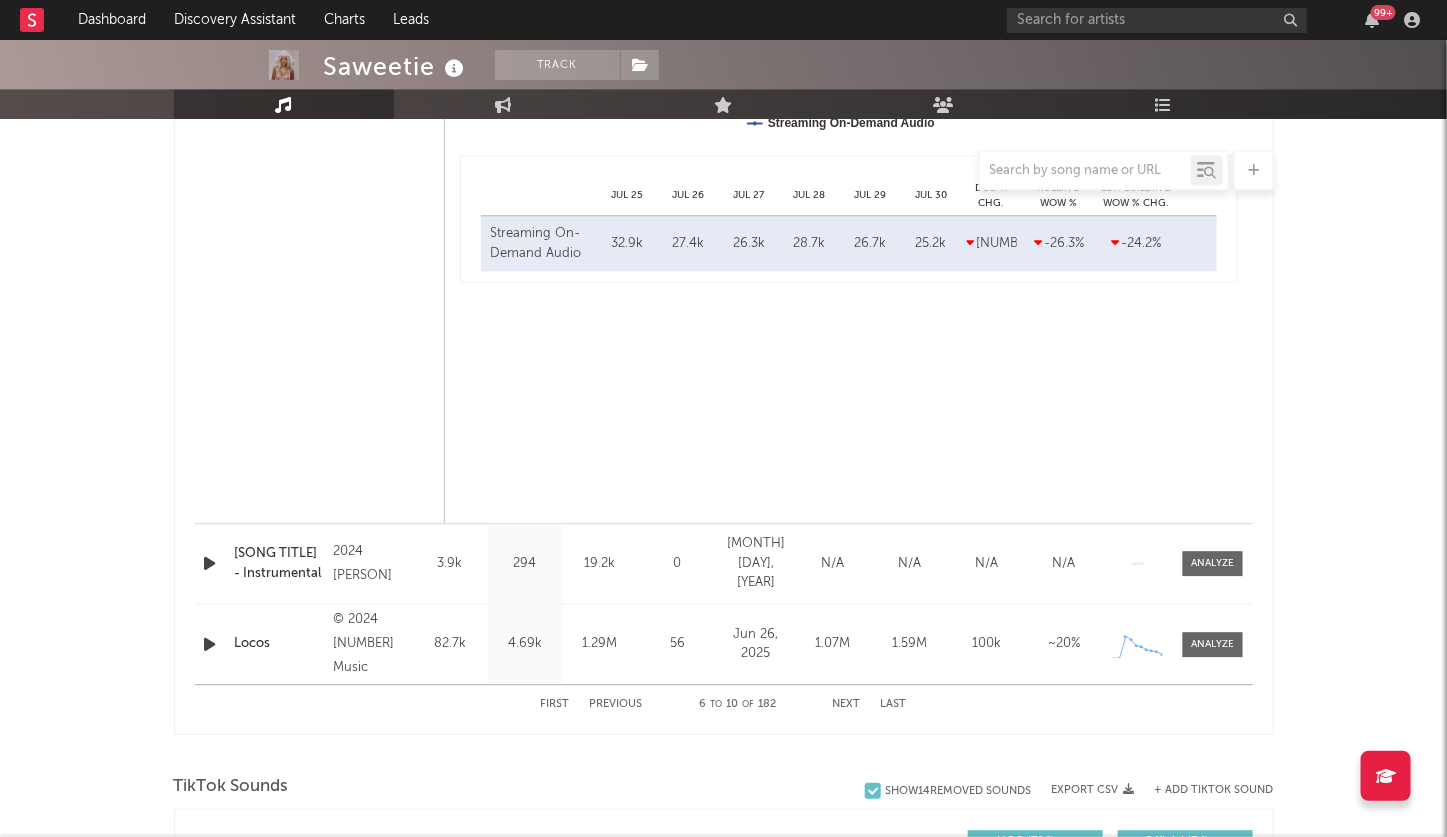 scroll, scrollTop: 1708, scrollLeft: 0, axis: vertical 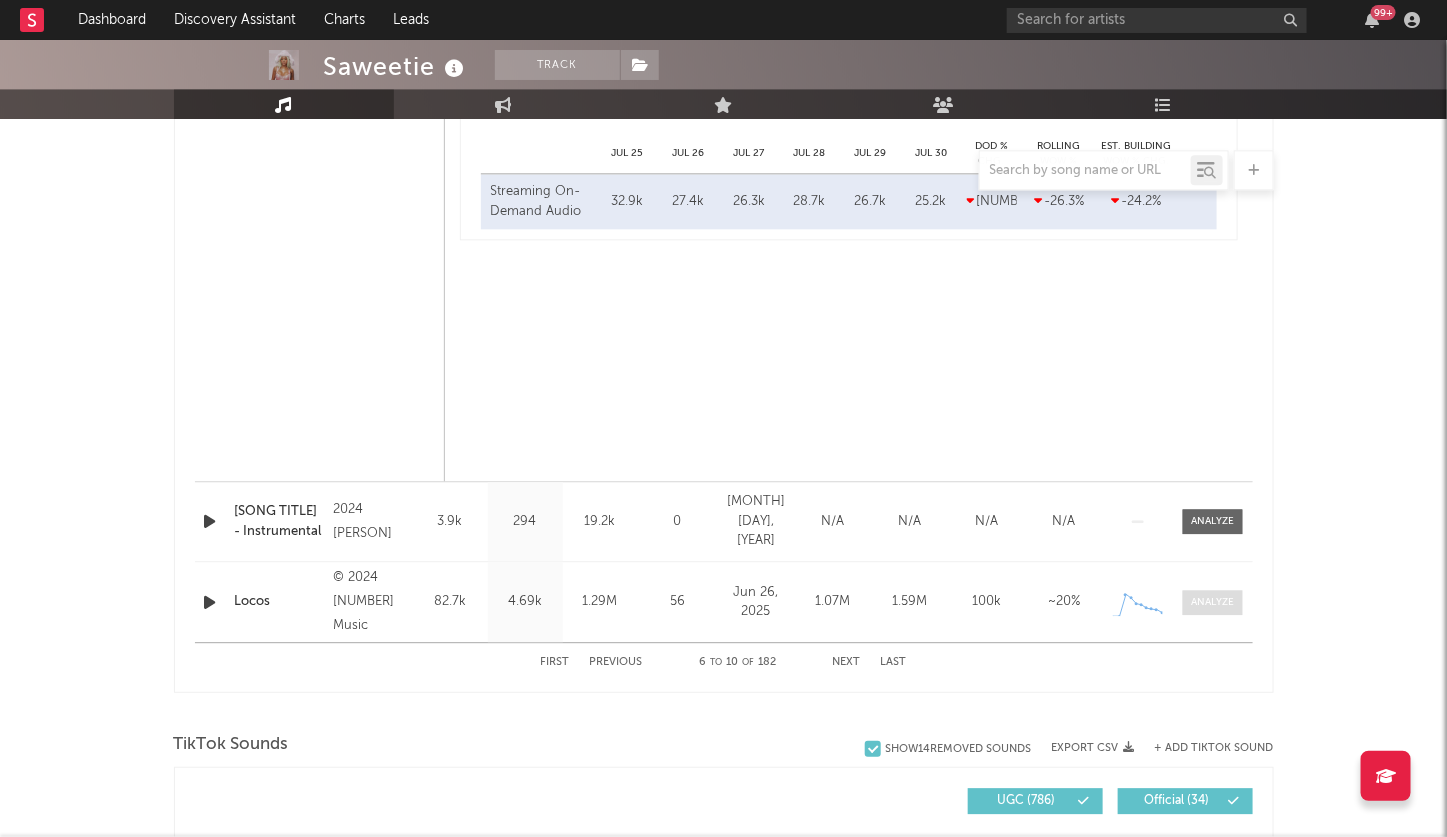 click at bounding box center (1212, 602) 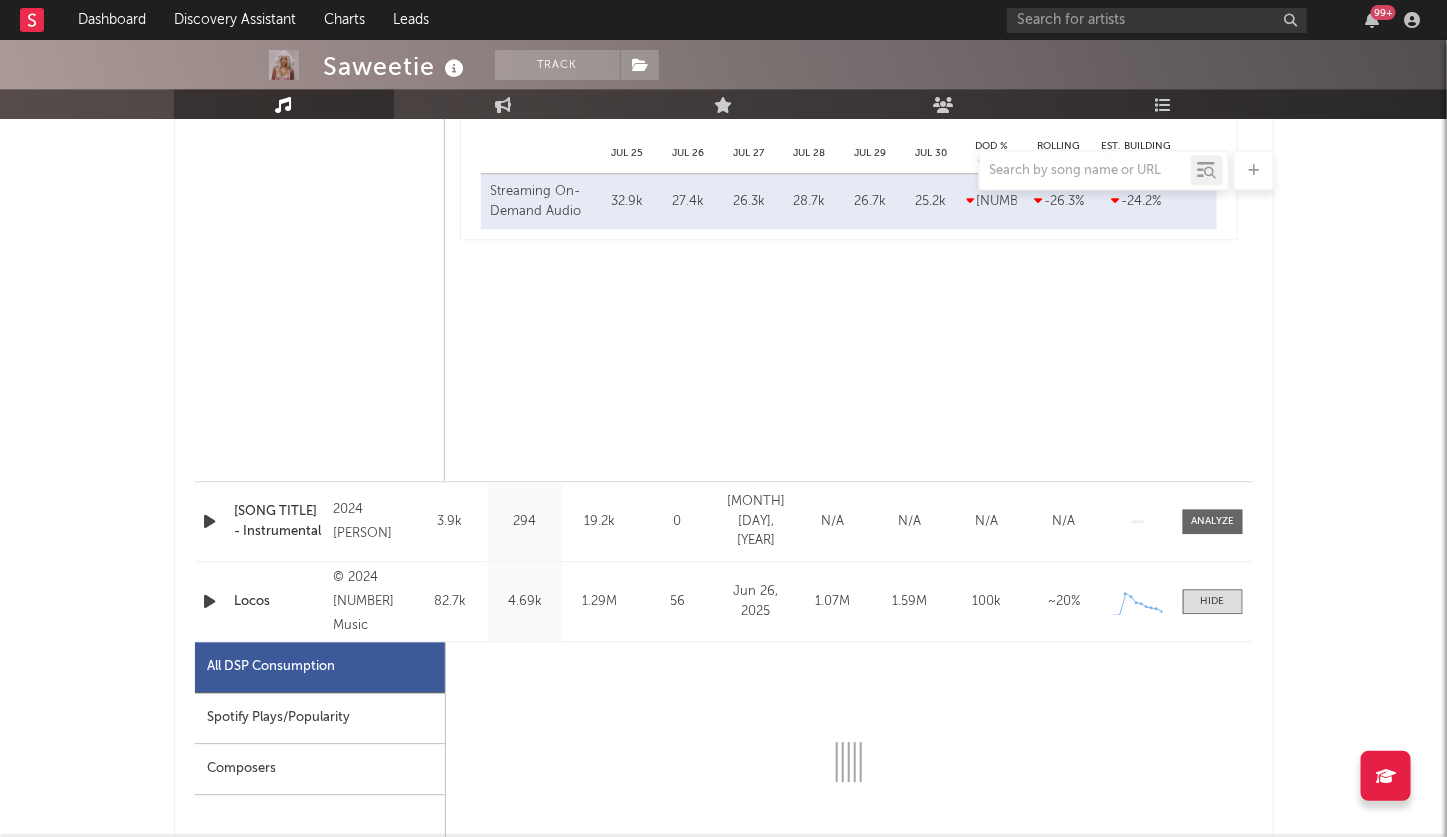 select on "1w" 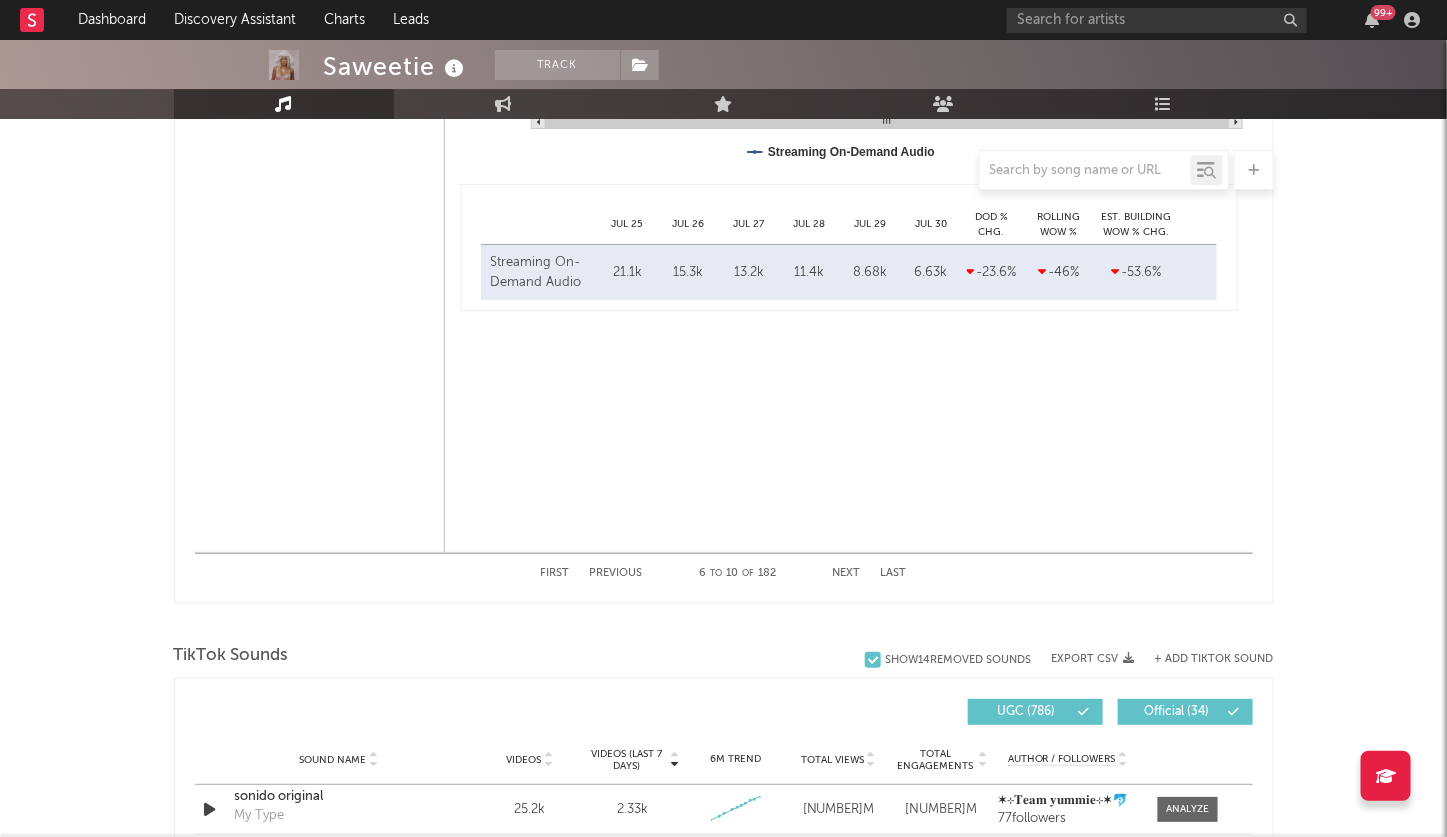 scroll, scrollTop: 2763, scrollLeft: 0, axis: vertical 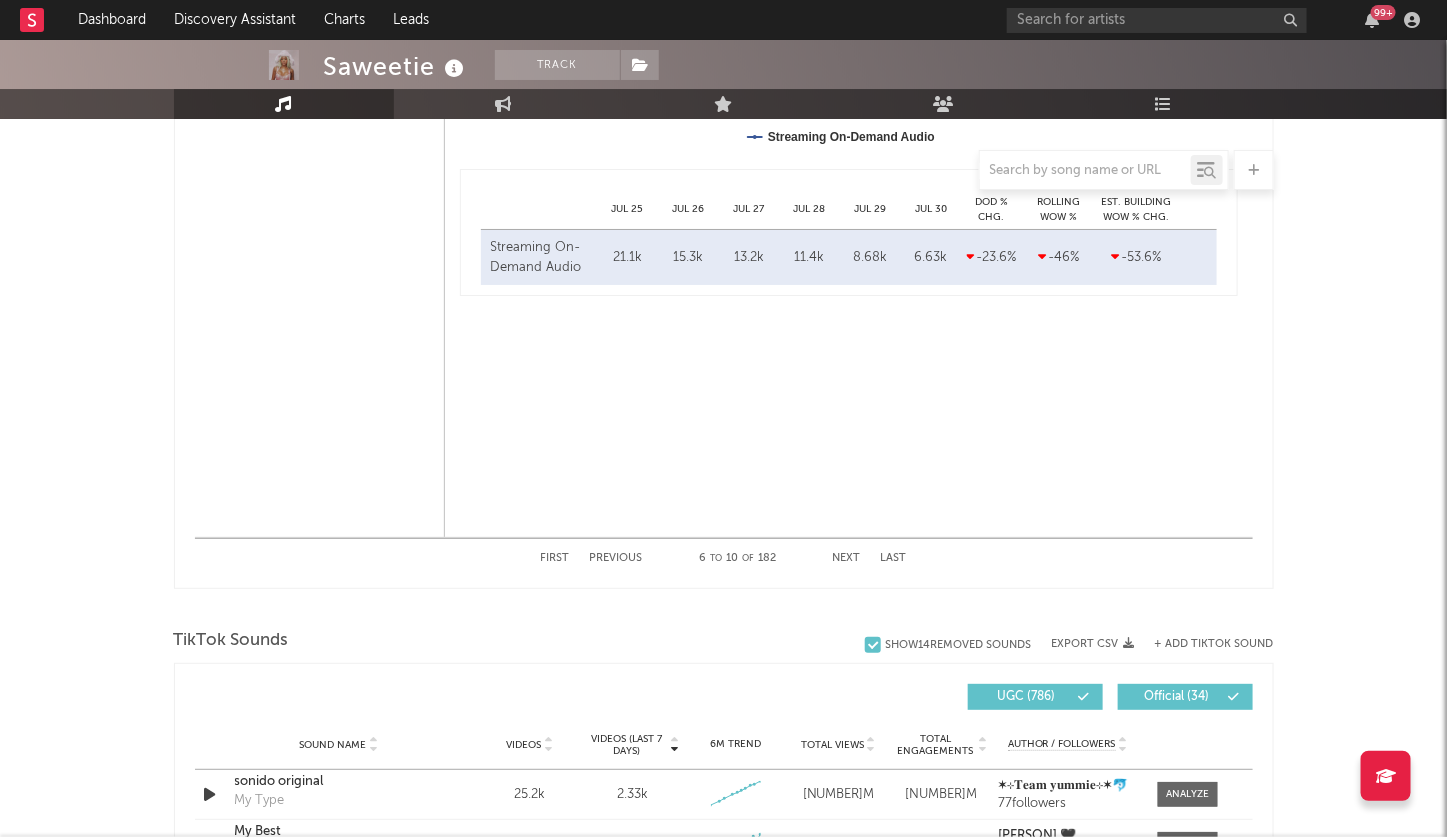 click on "Next" at bounding box center [847, 558] 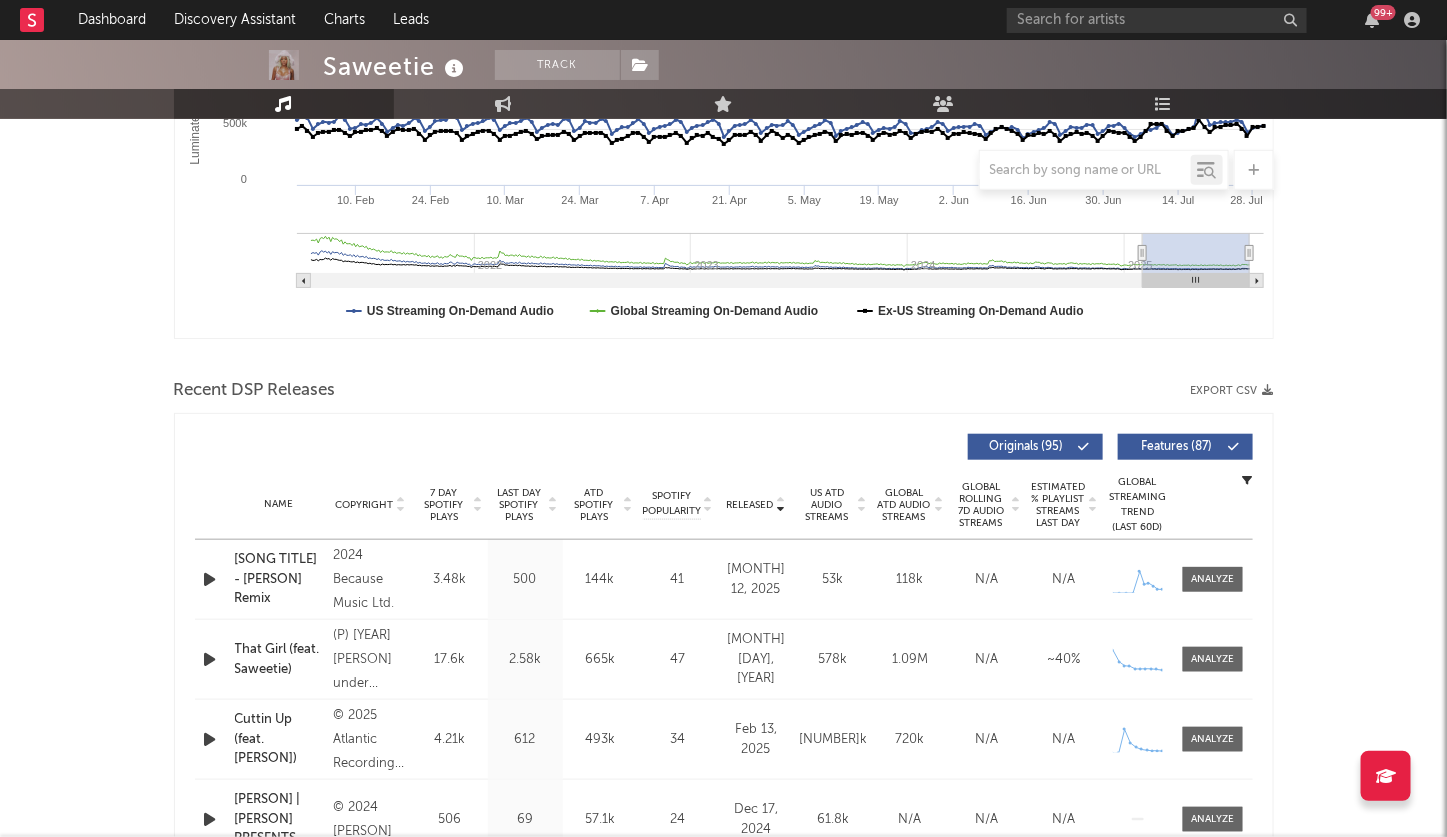 scroll, scrollTop: 578, scrollLeft: 0, axis: vertical 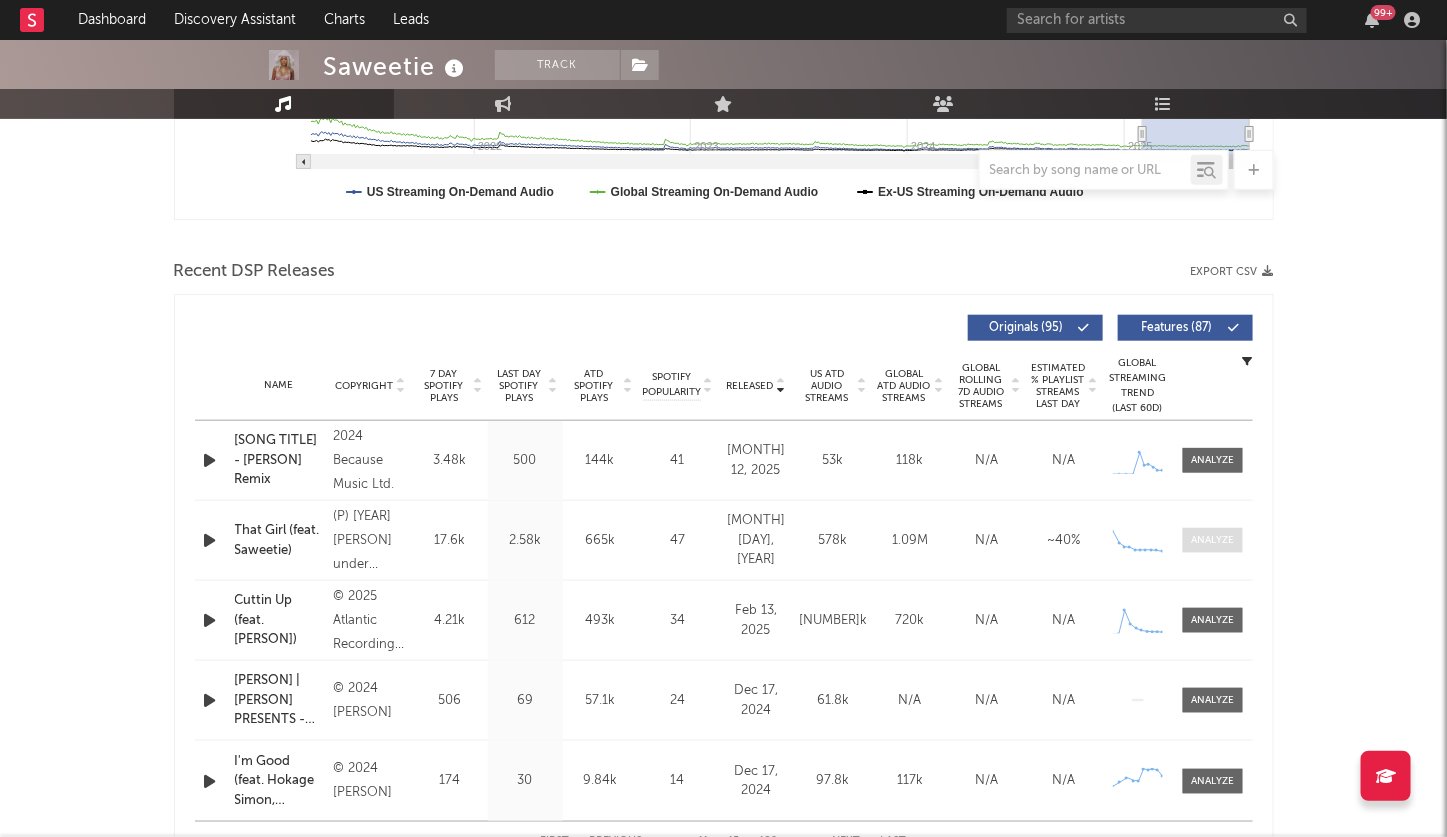 click at bounding box center [1212, 540] 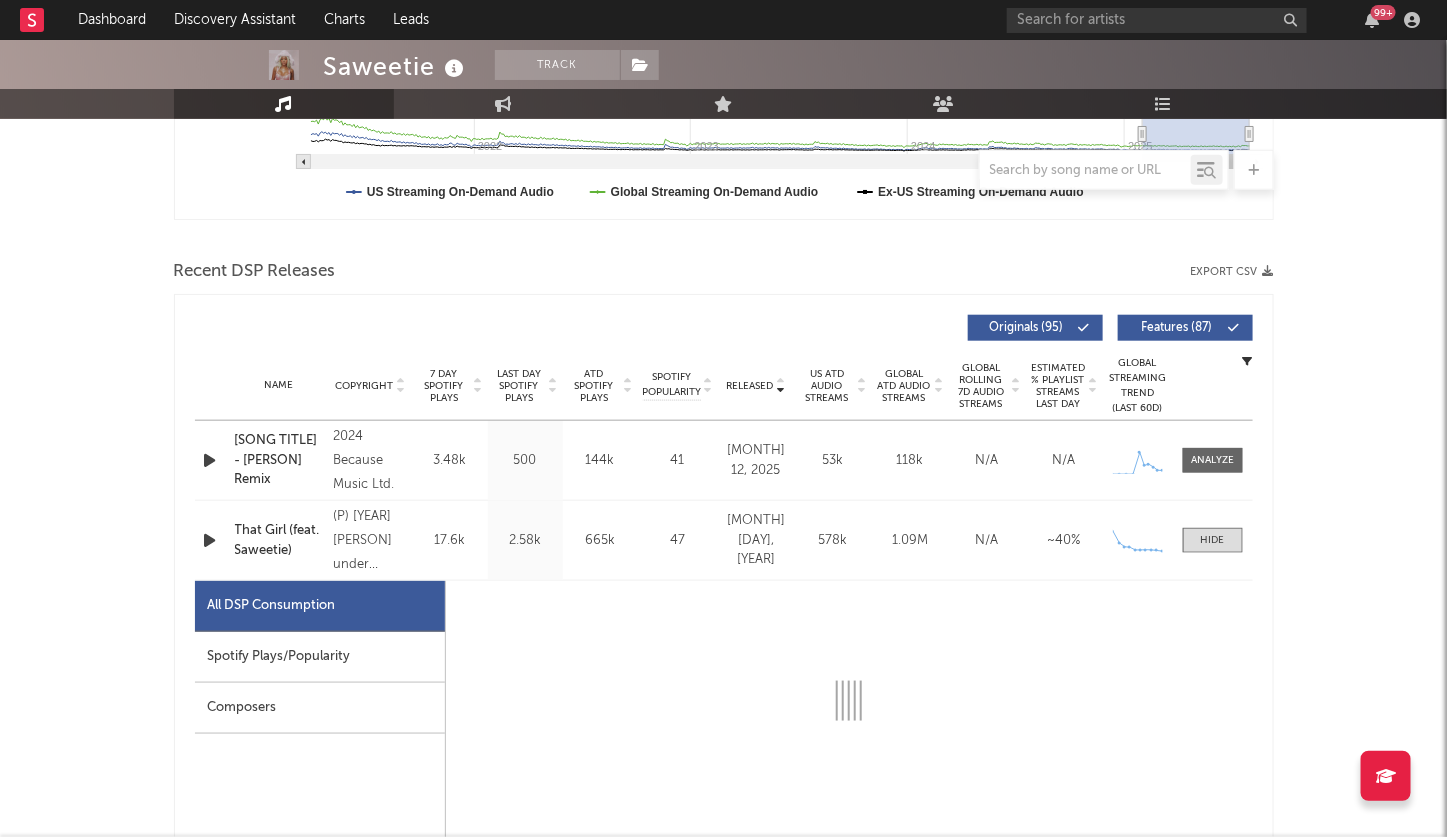 select on "1w" 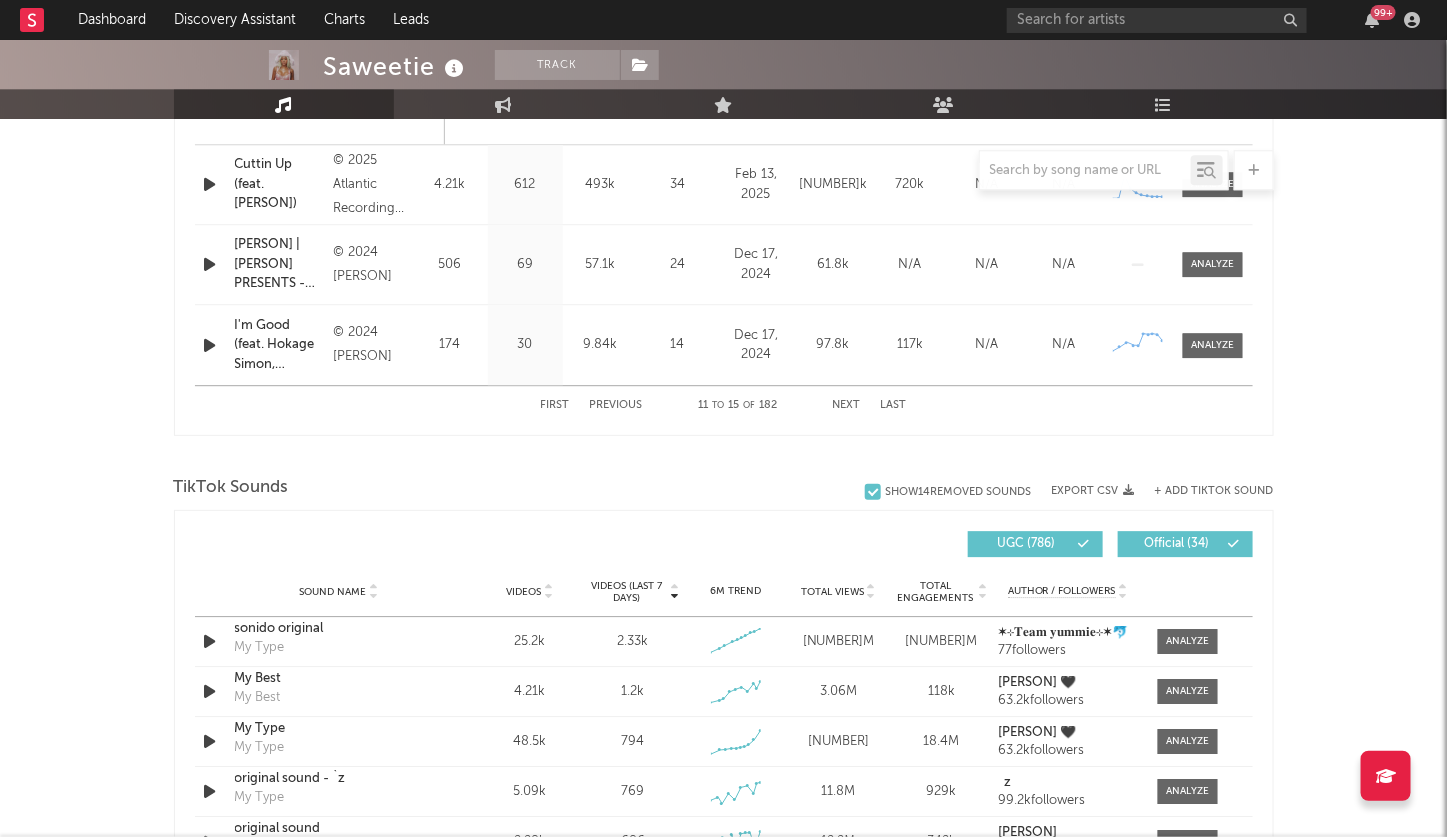 scroll, scrollTop: 1888, scrollLeft: 0, axis: vertical 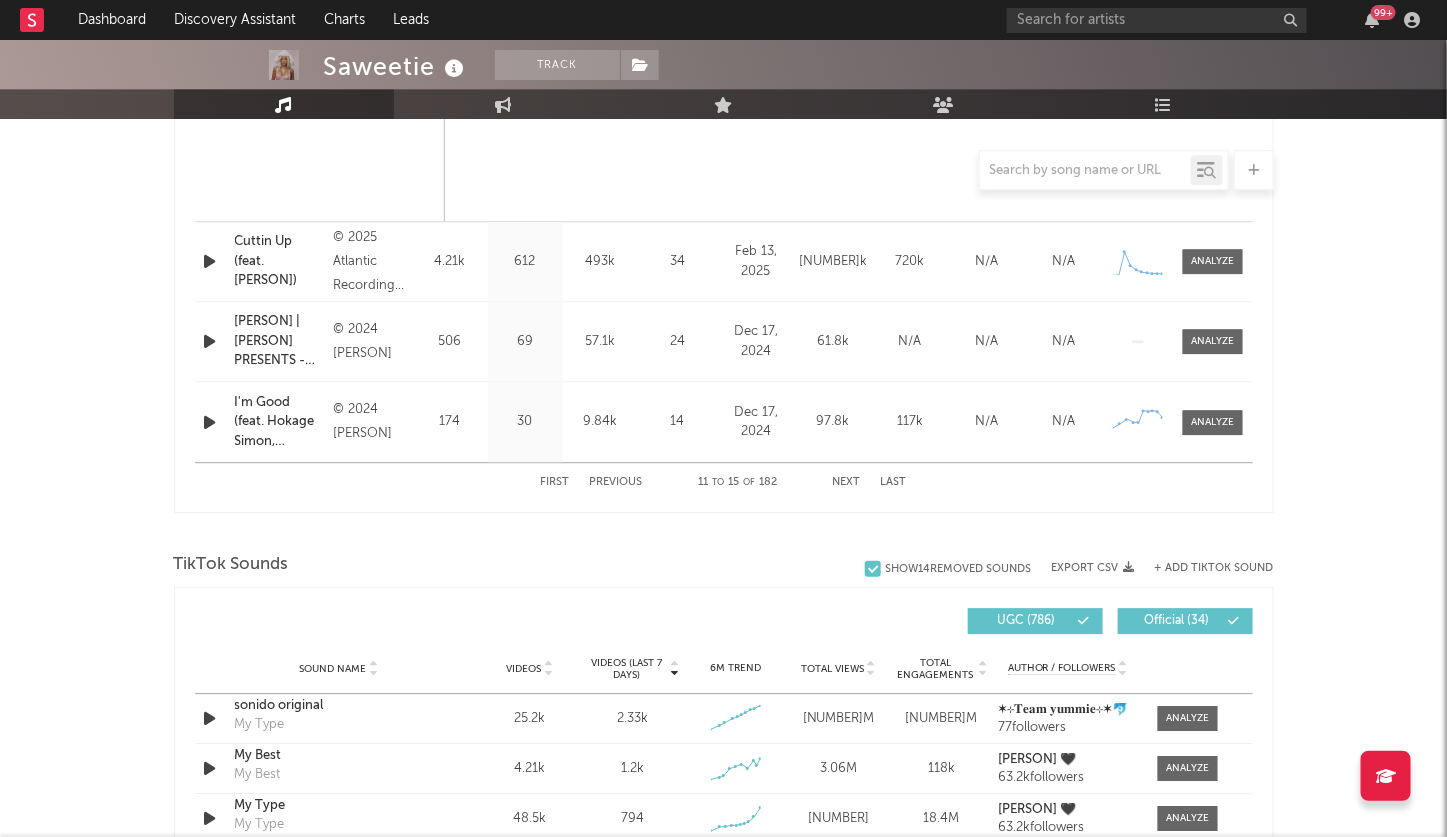 click on "Next" at bounding box center [847, 482] 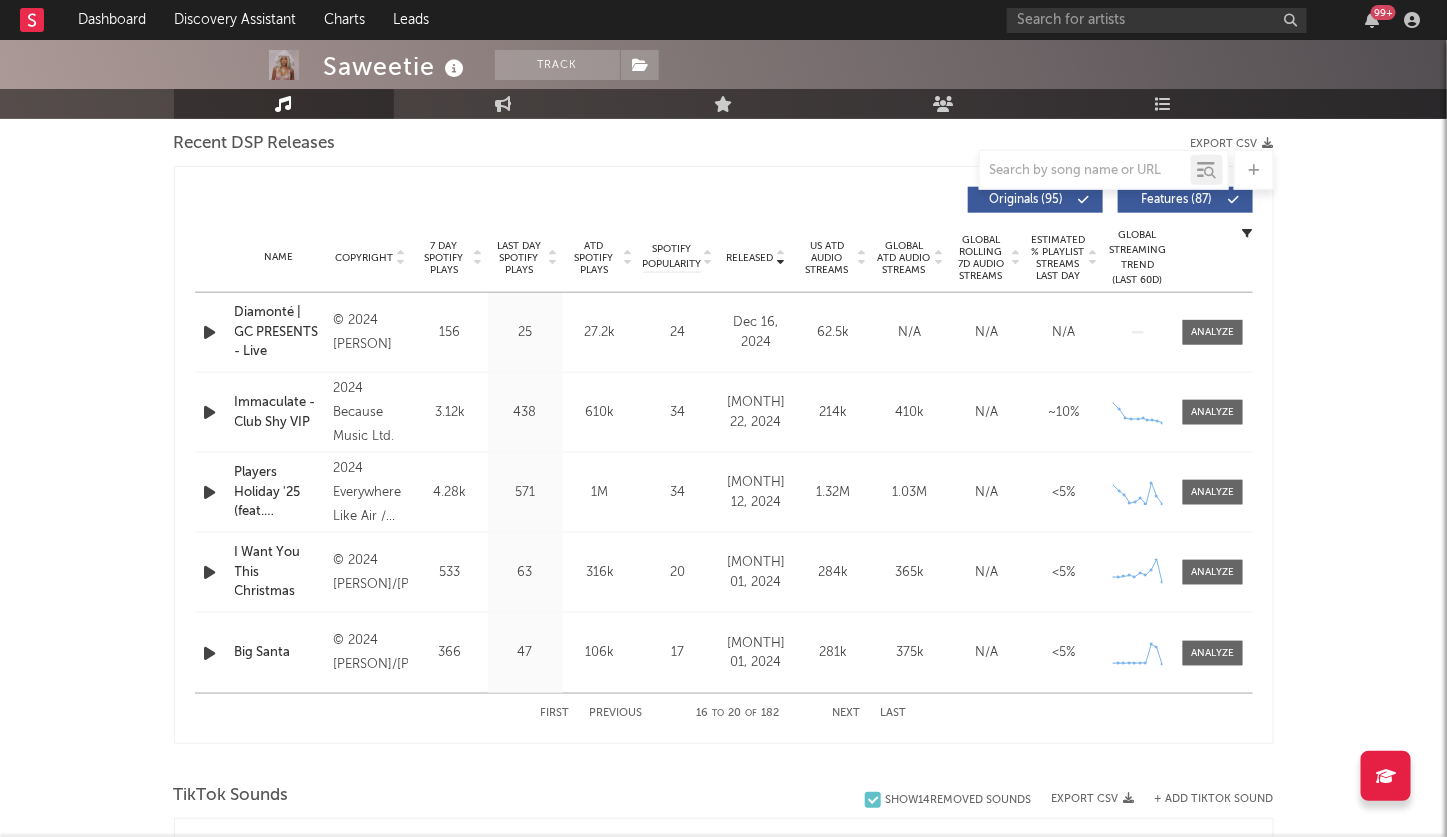scroll, scrollTop: 708, scrollLeft: 0, axis: vertical 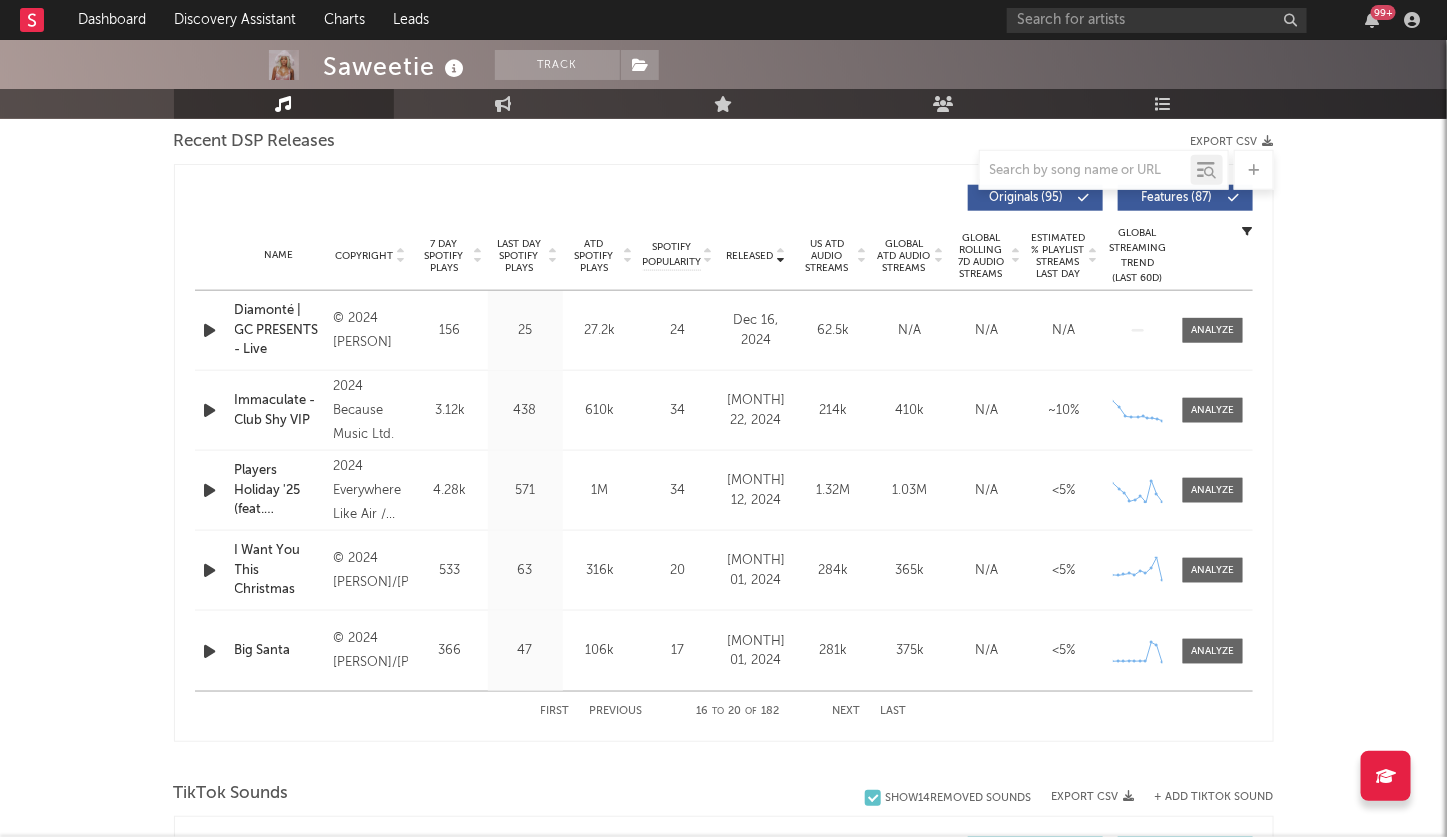 click on "Next" at bounding box center [847, 711] 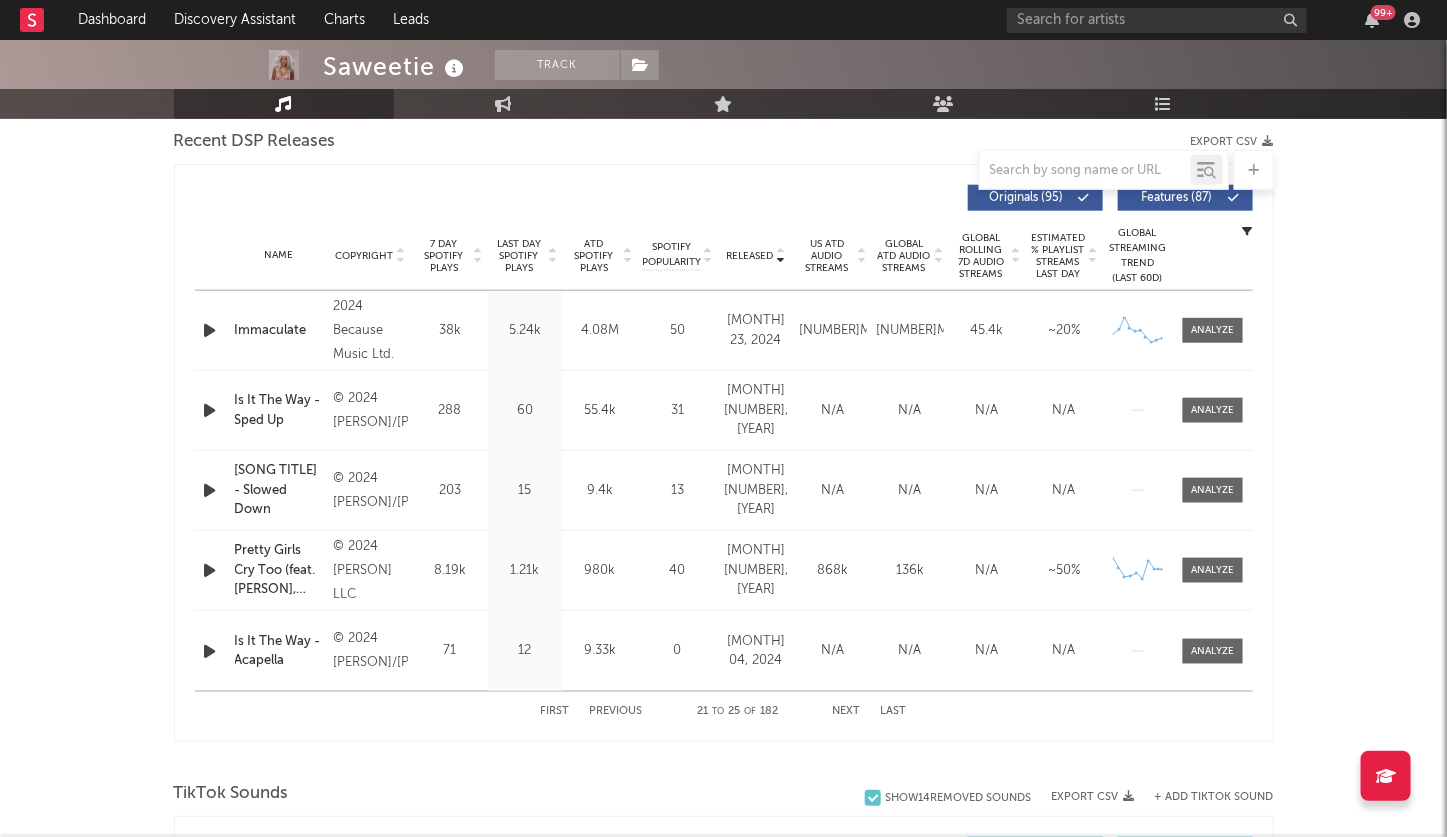click on "Next" at bounding box center (847, 711) 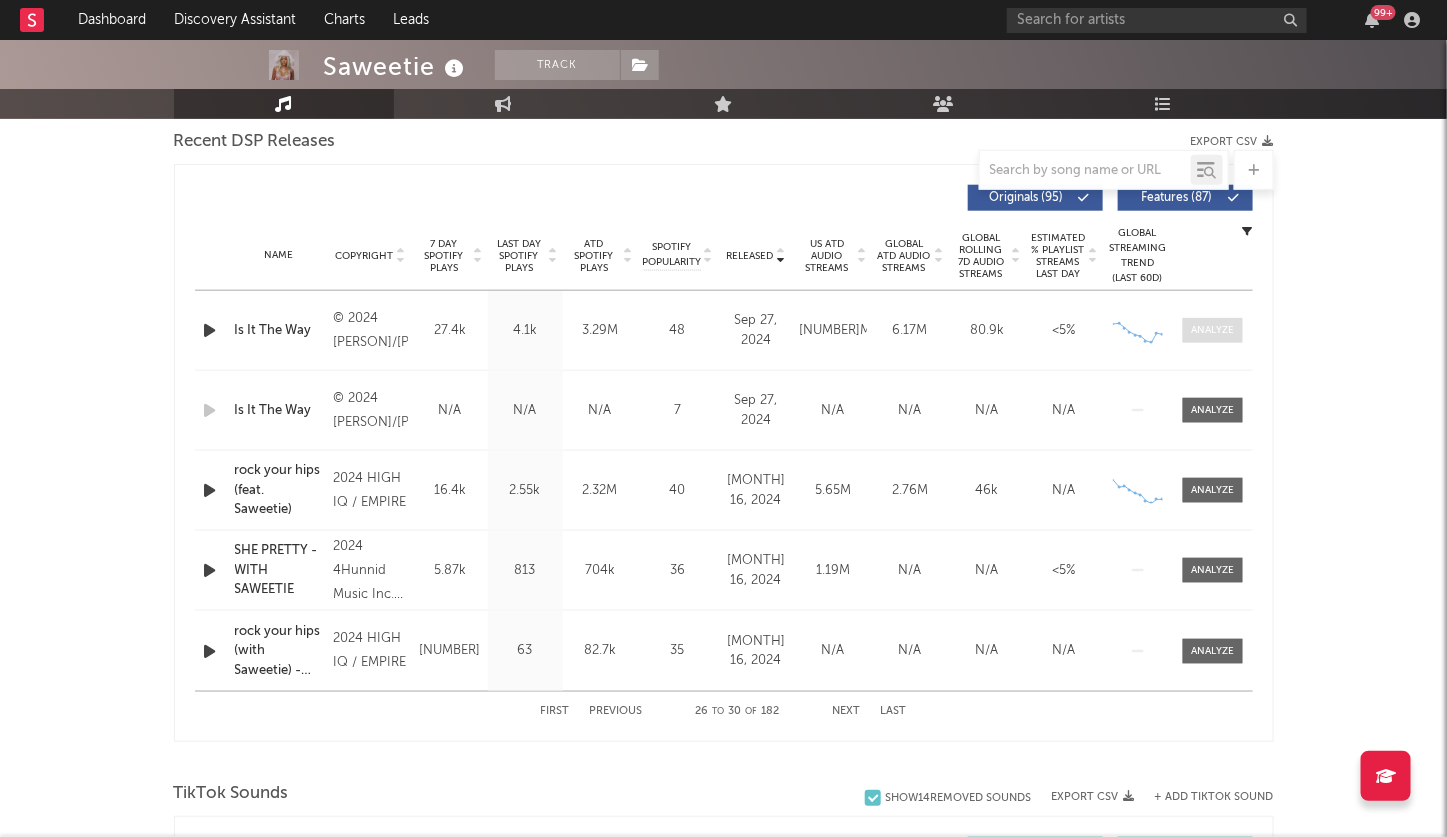 click at bounding box center (1212, 330) 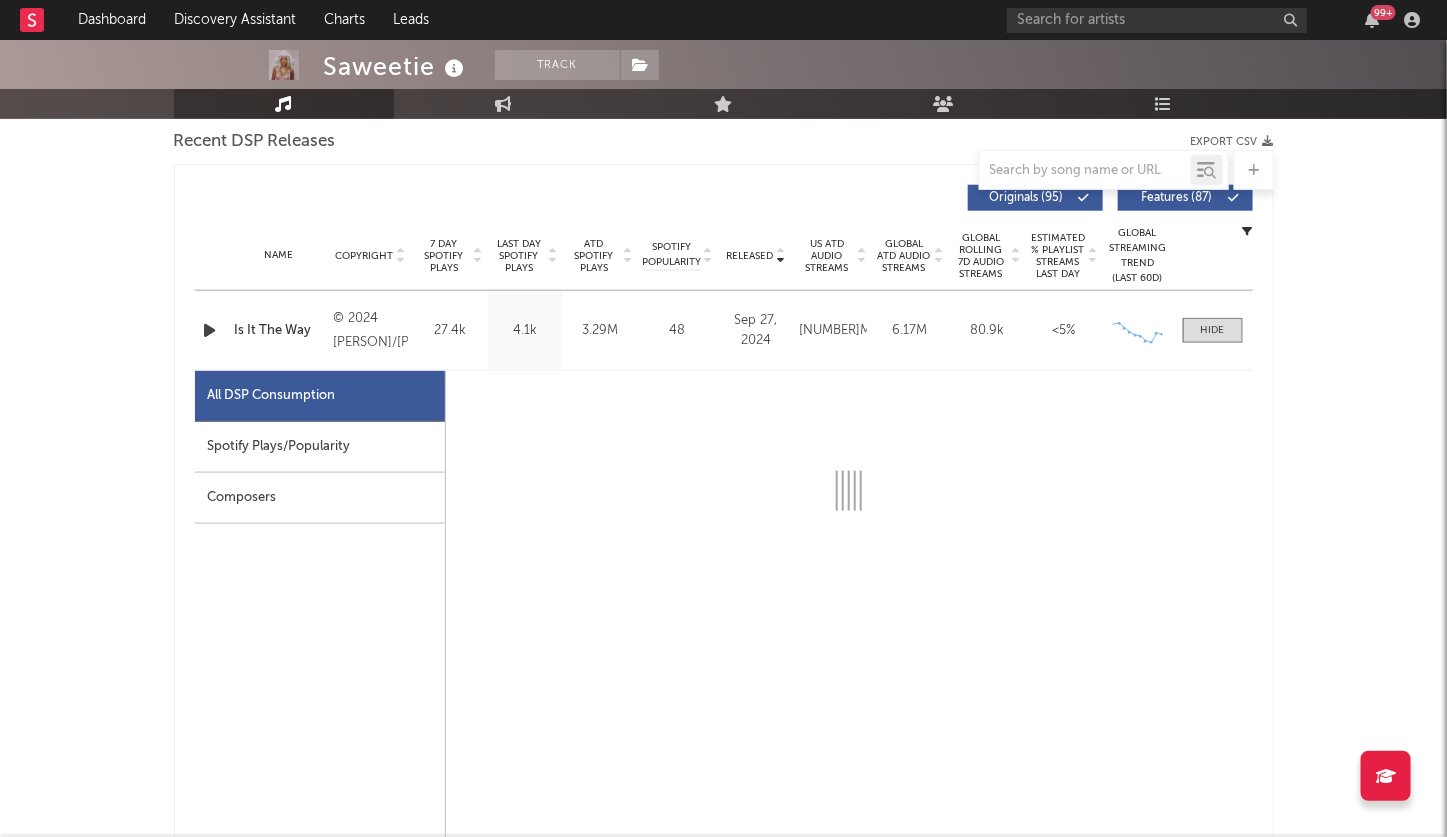 select on "6m" 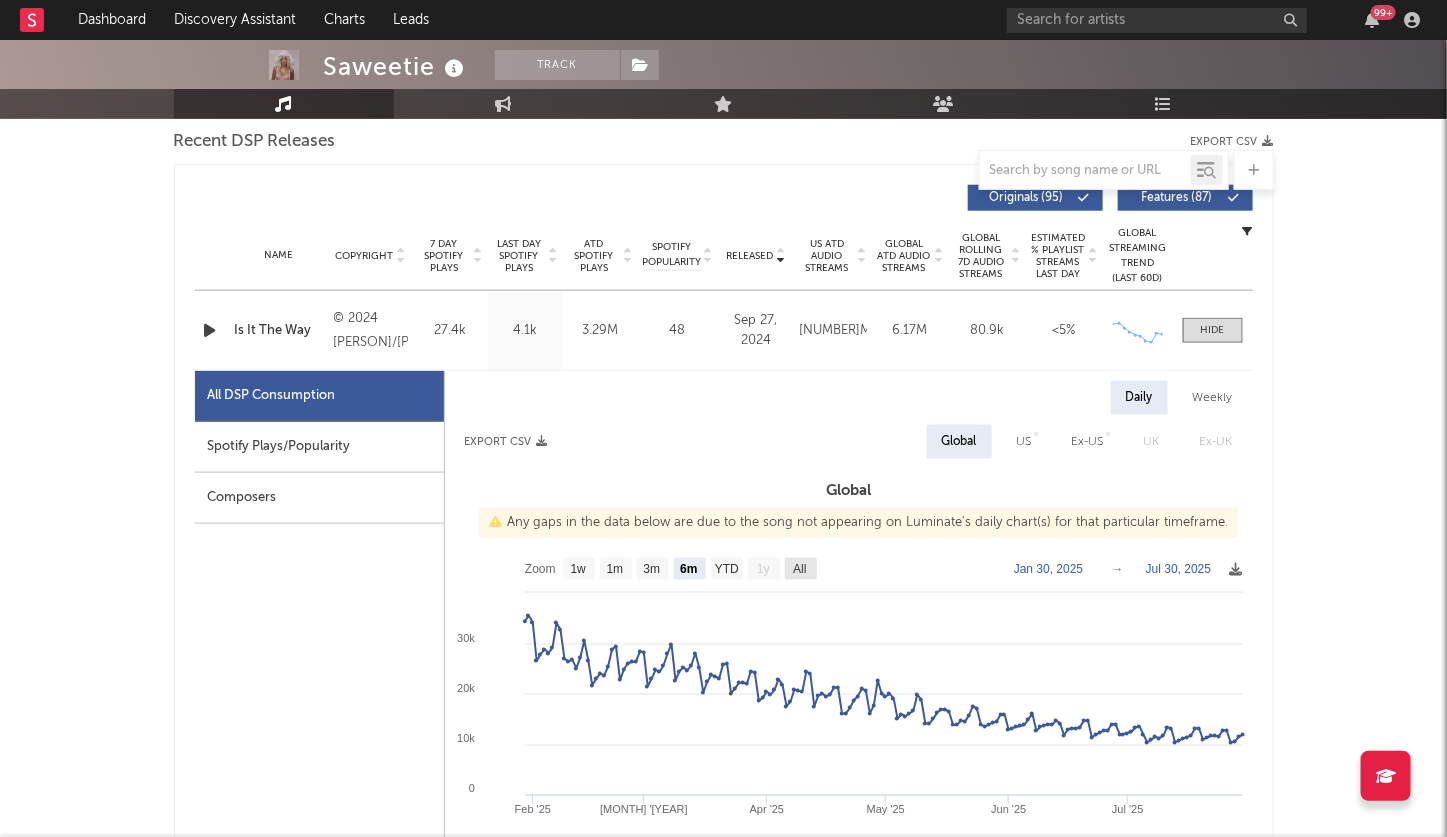click 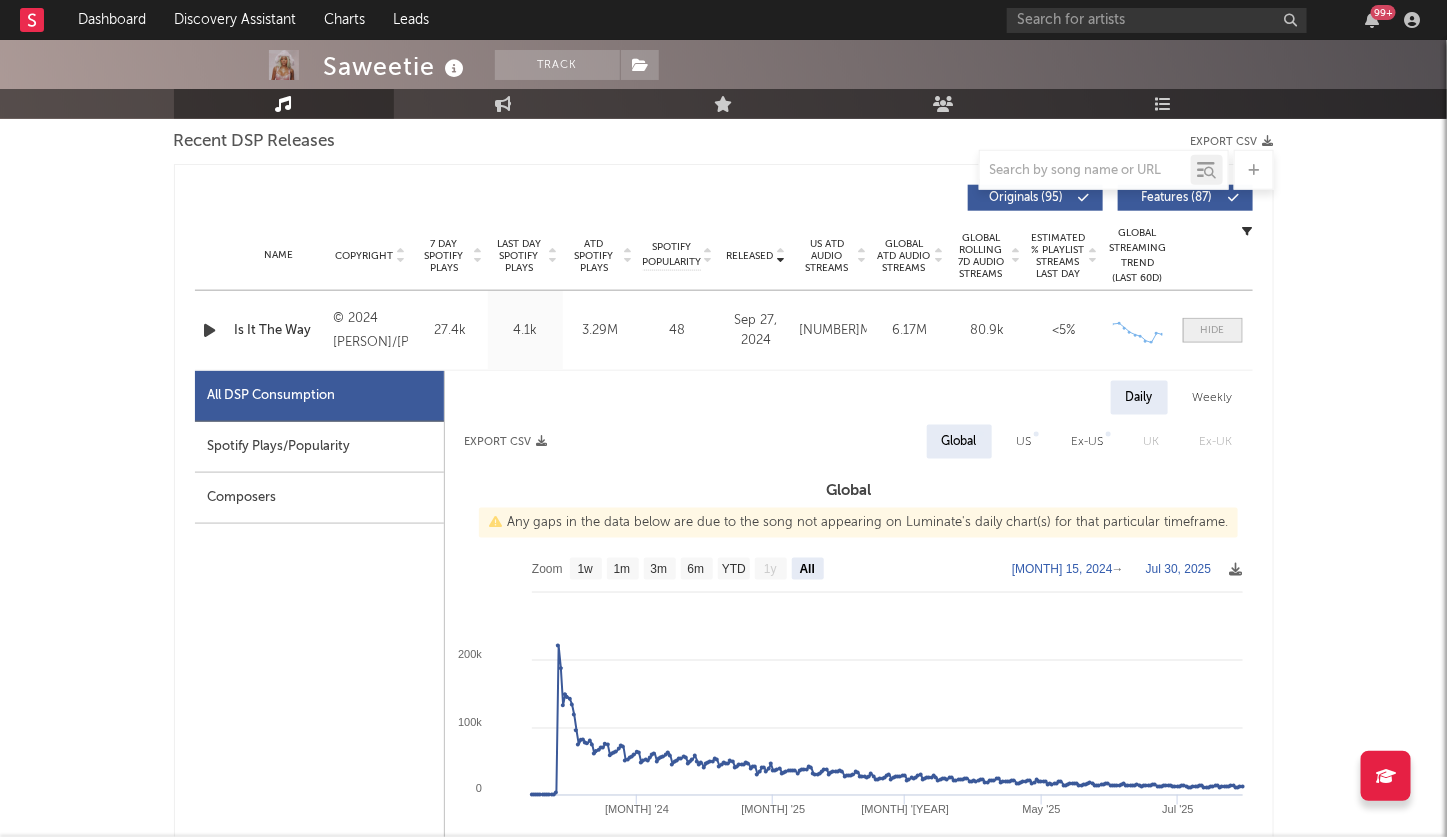 click at bounding box center [1213, 330] 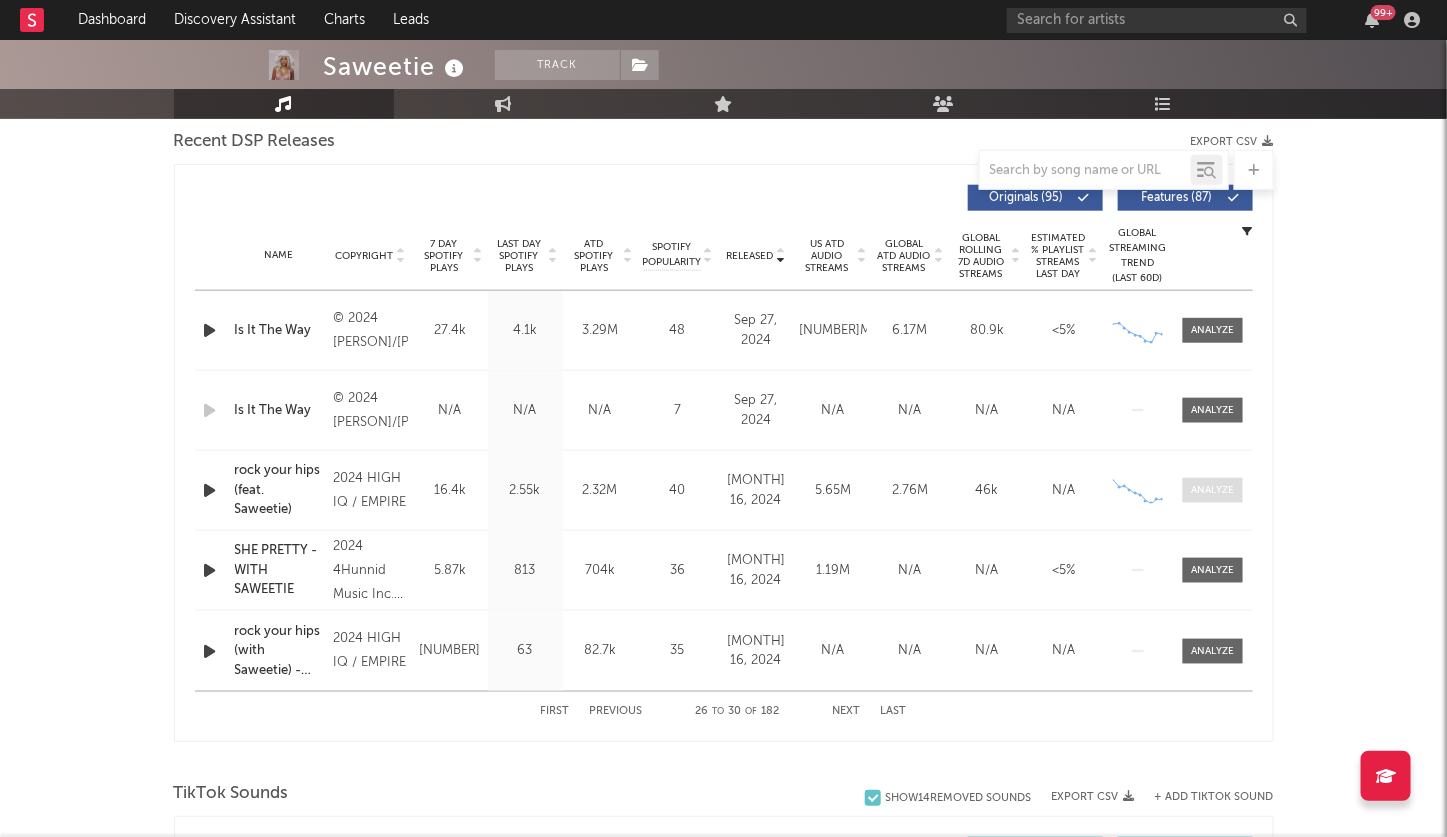 click at bounding box center (1212, 490) 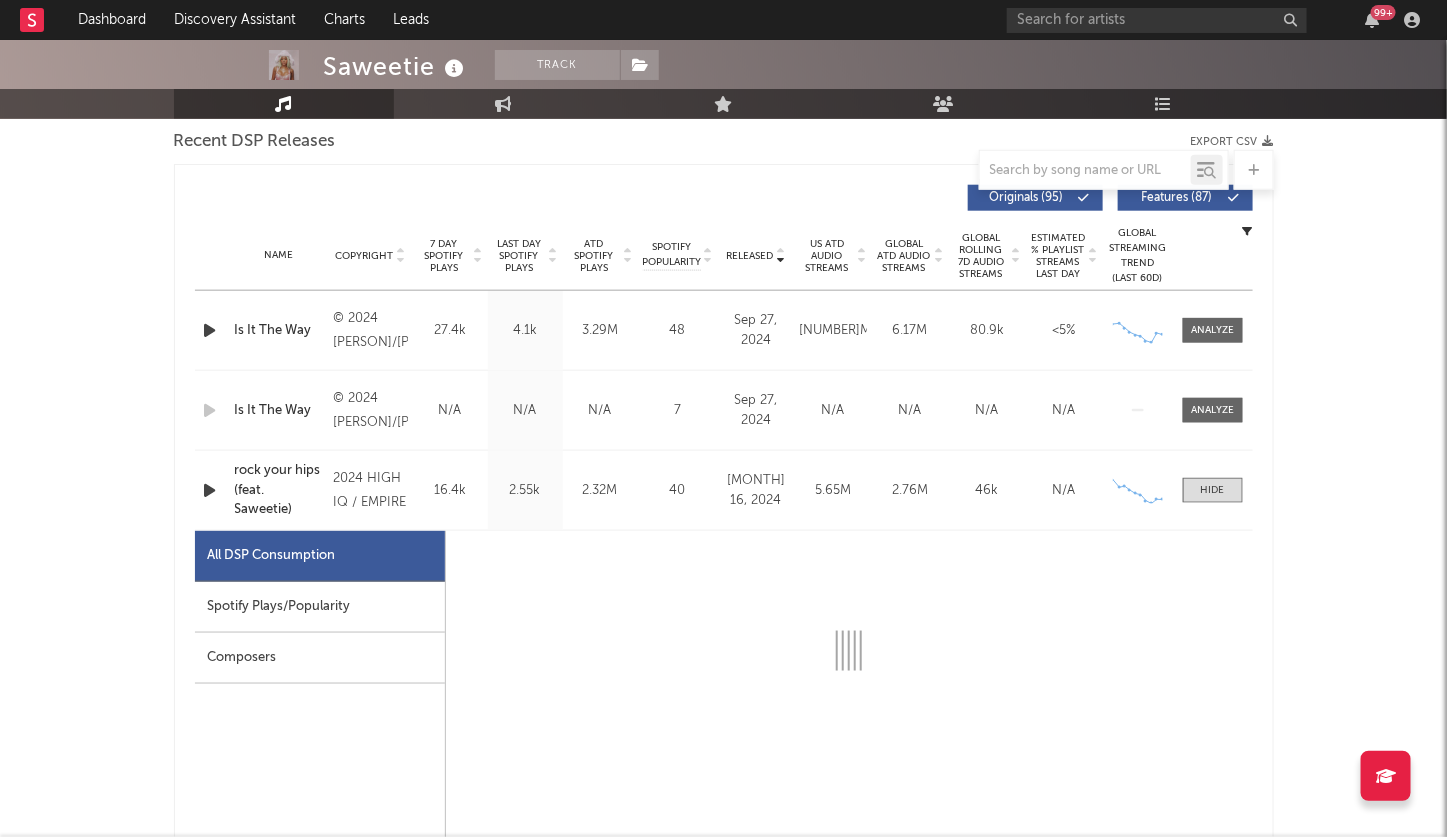 select on "6m" 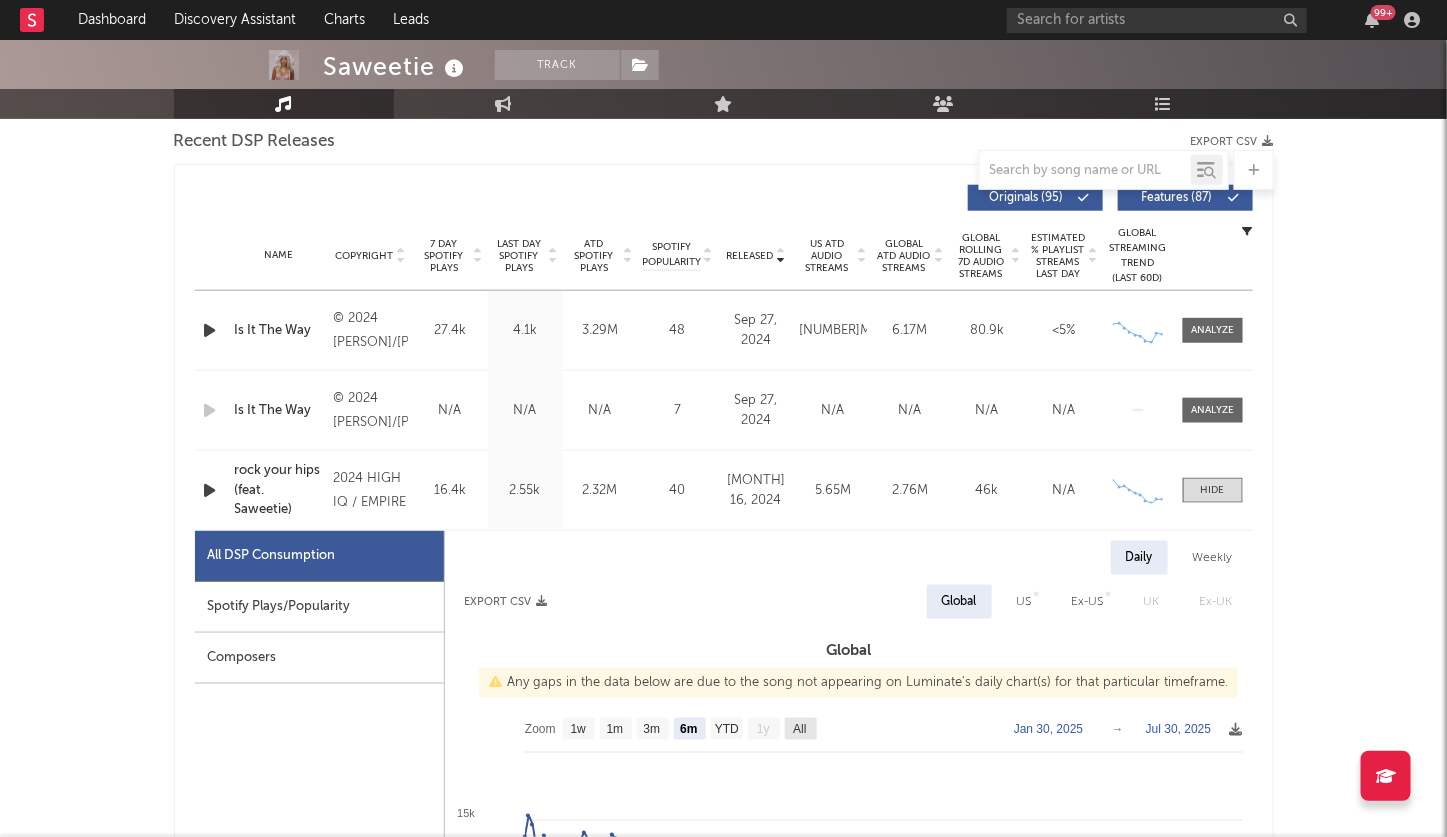 click on "All" 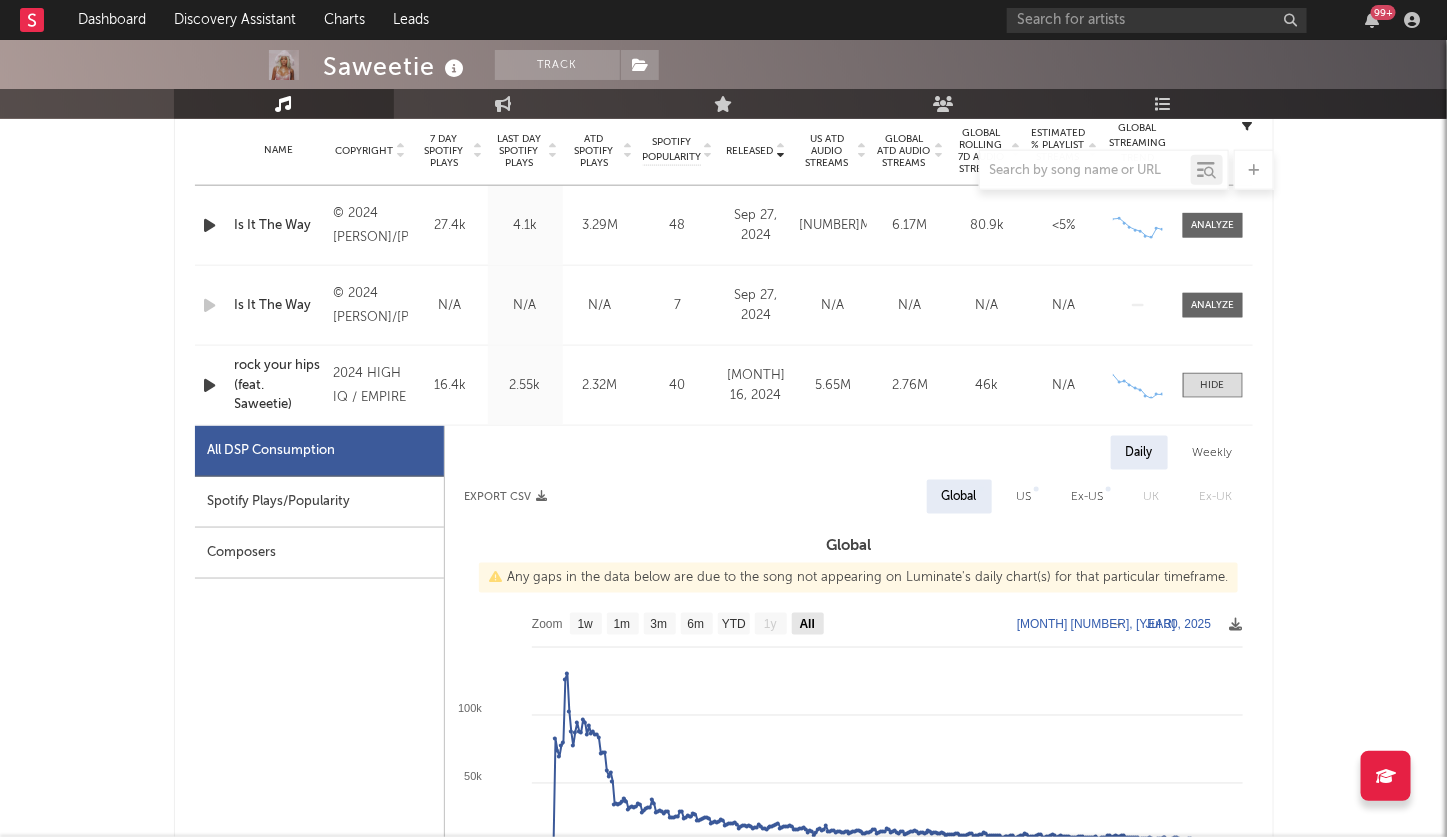 scroll, scrollTop: 845, scrollLeft: 0, axis: vertical 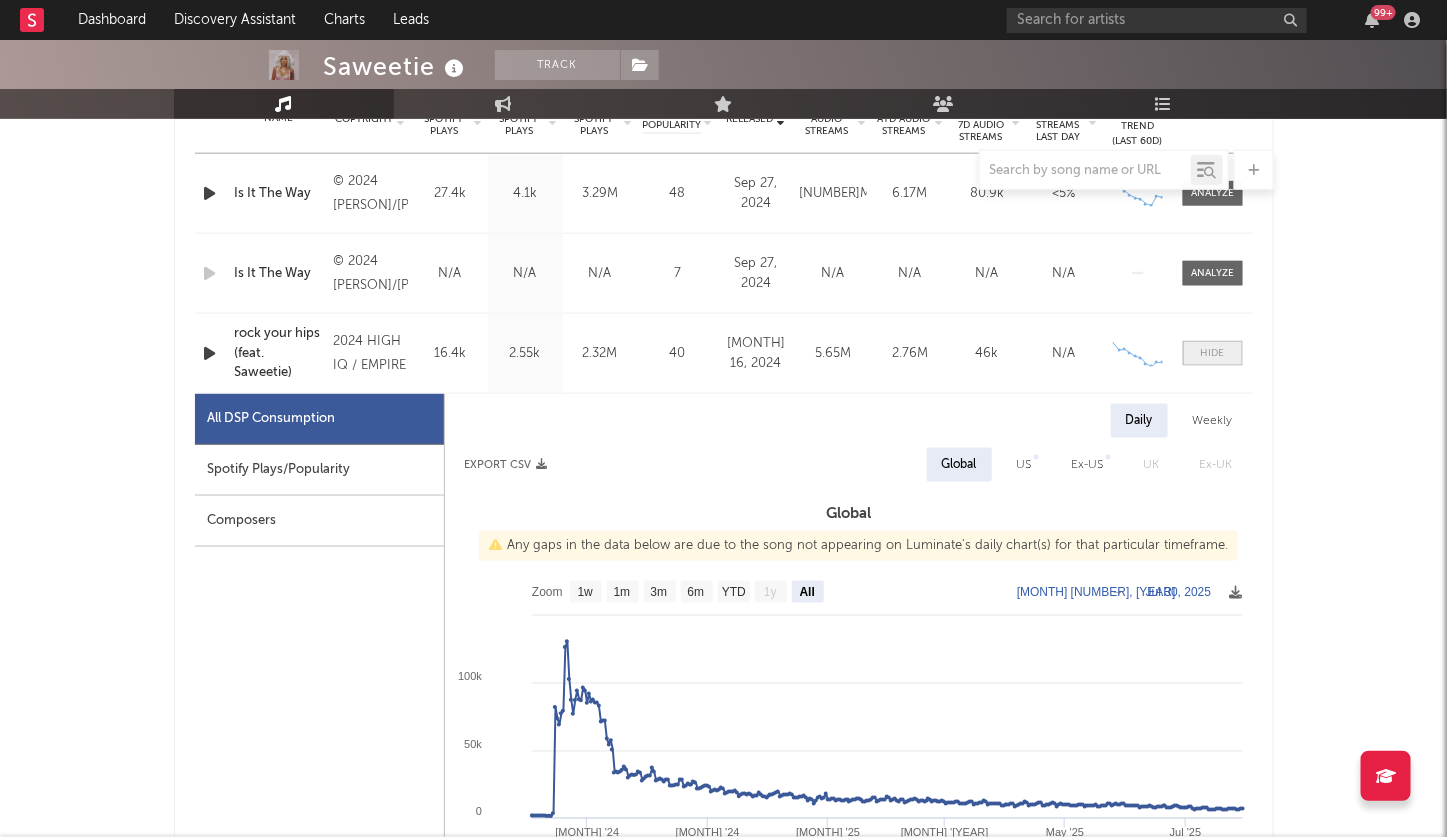 click at bounding box center [1213, 353] 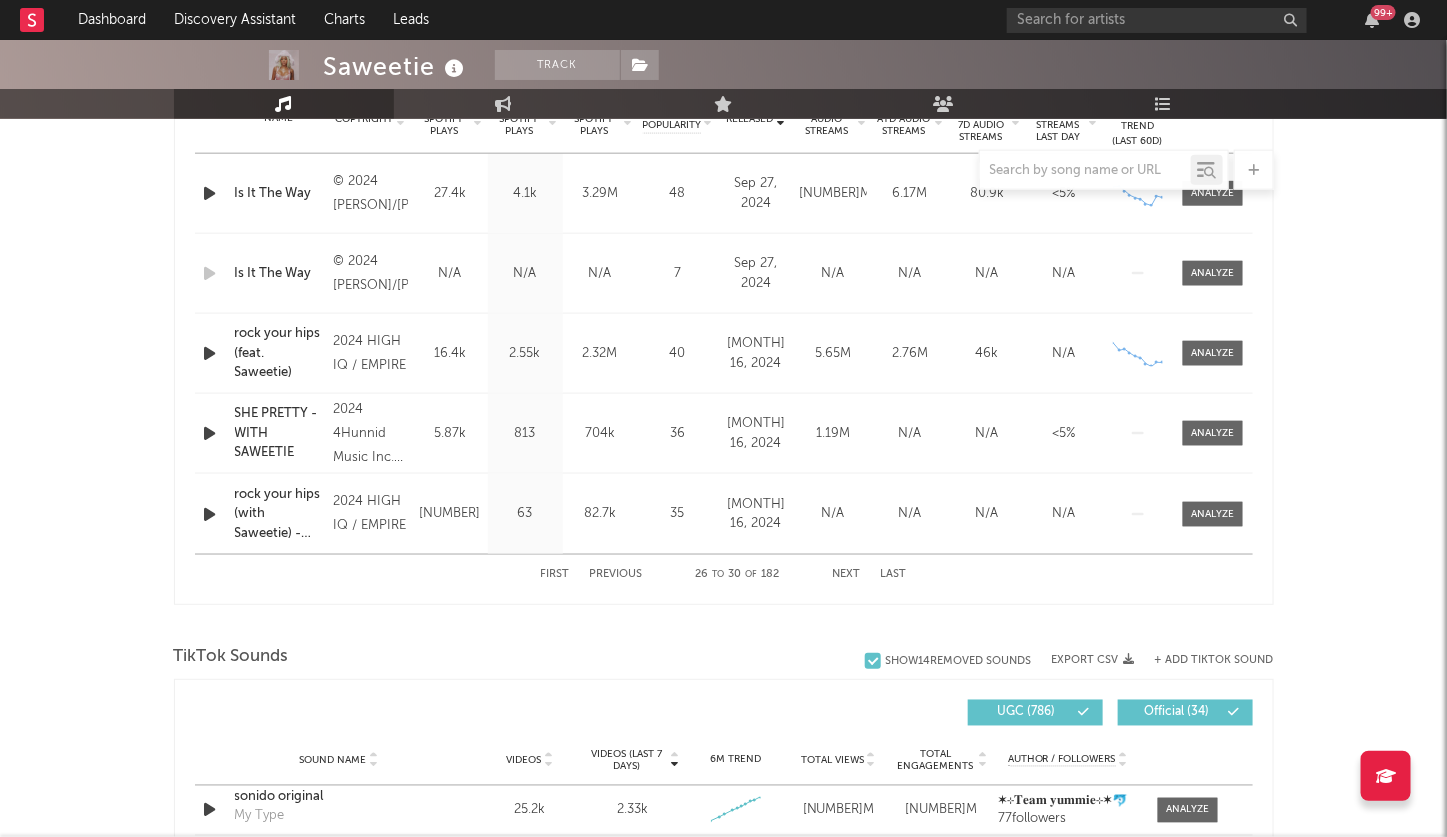 click on "Next" at bounding box center (847, 574) 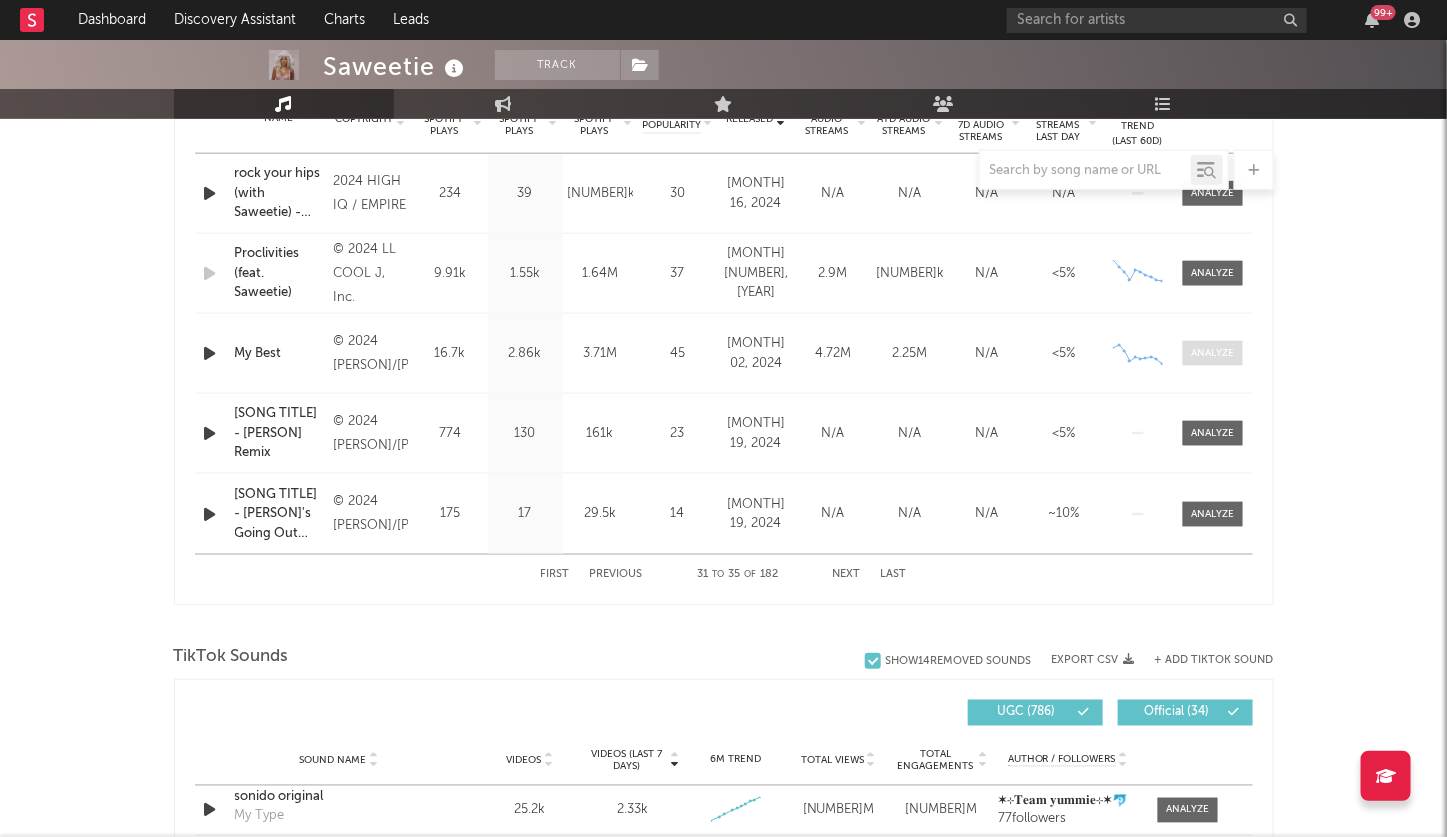 click at bounding box center [1212, 353] 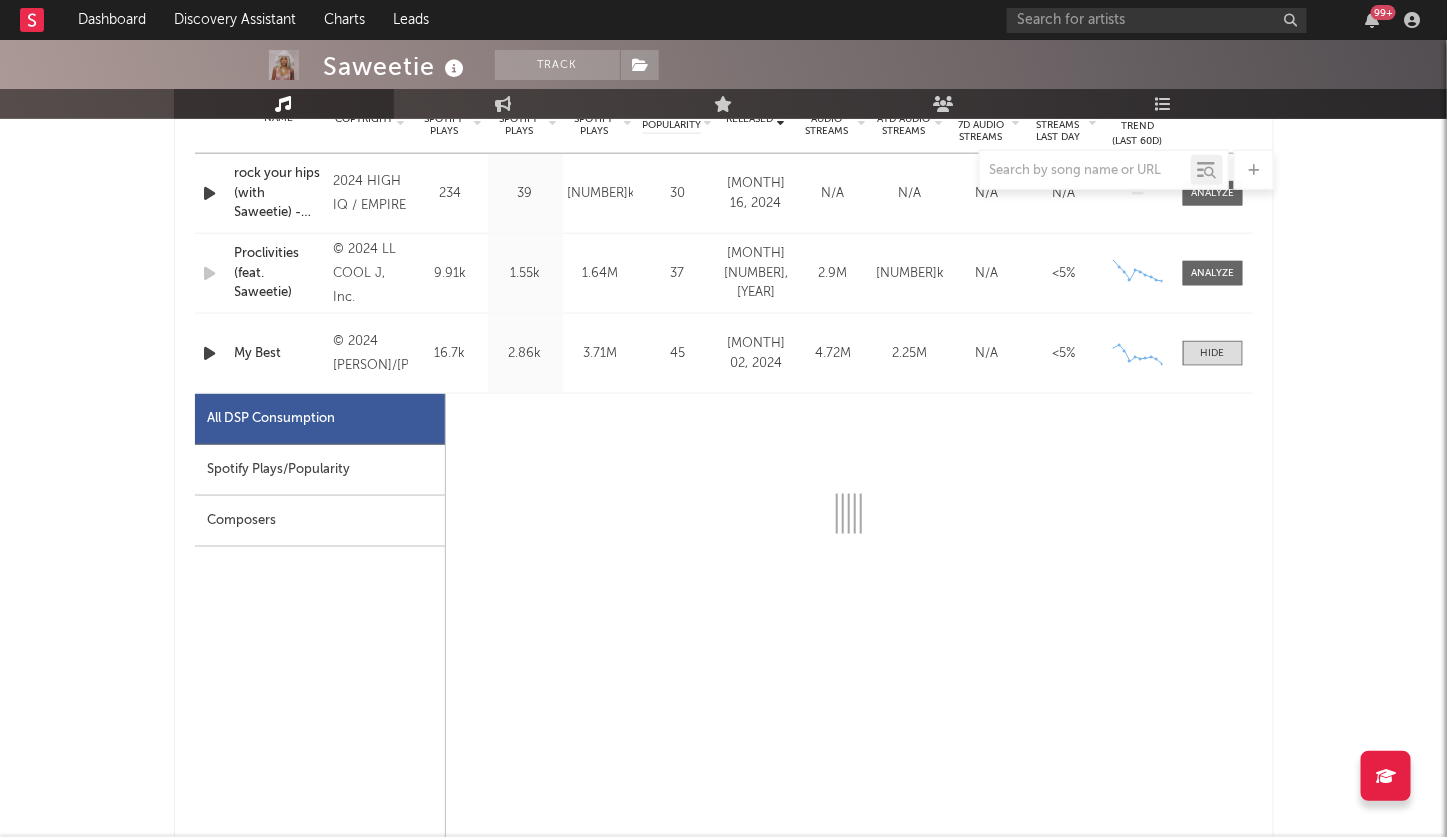 select on "6m" 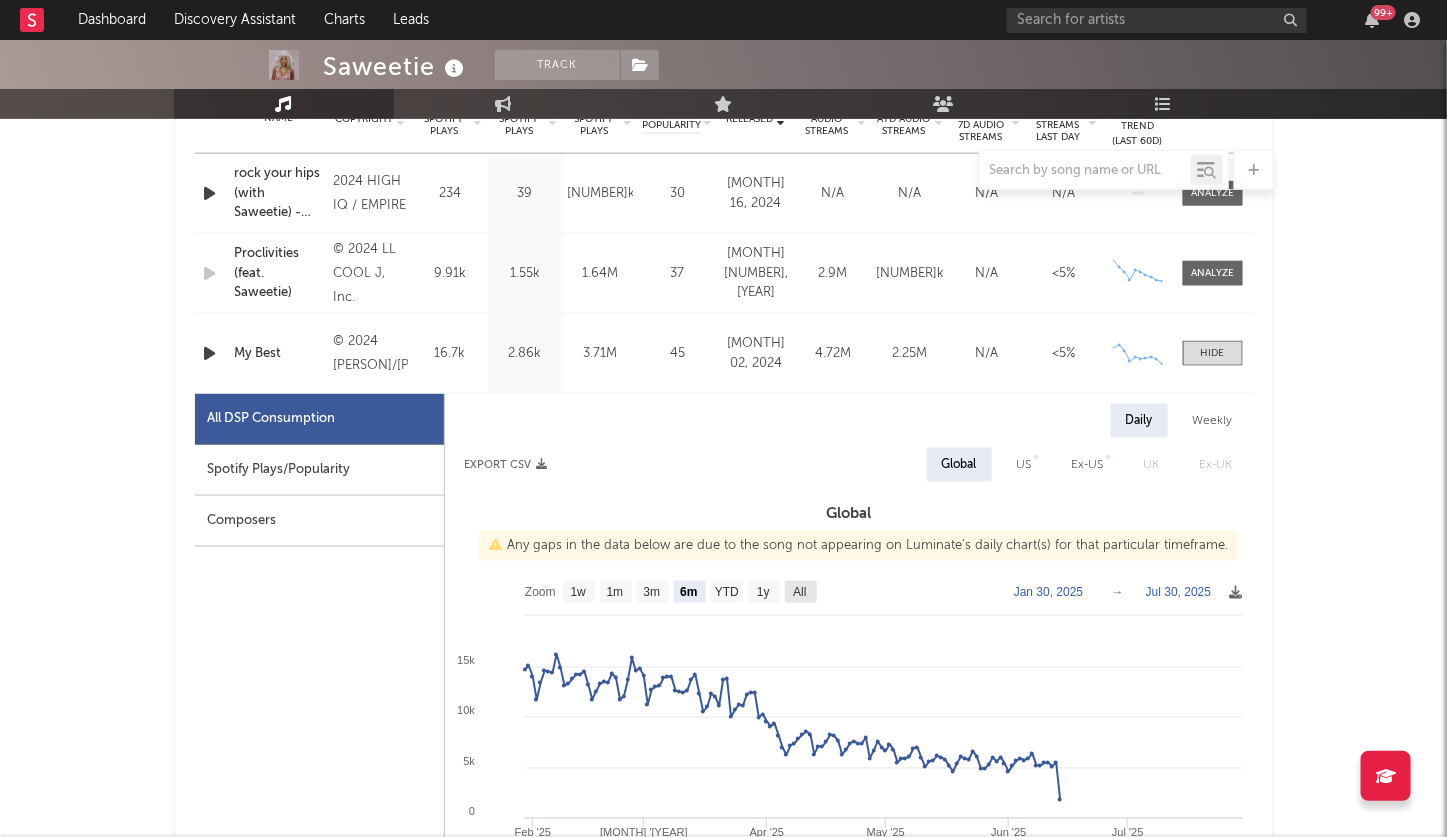 click on "All" 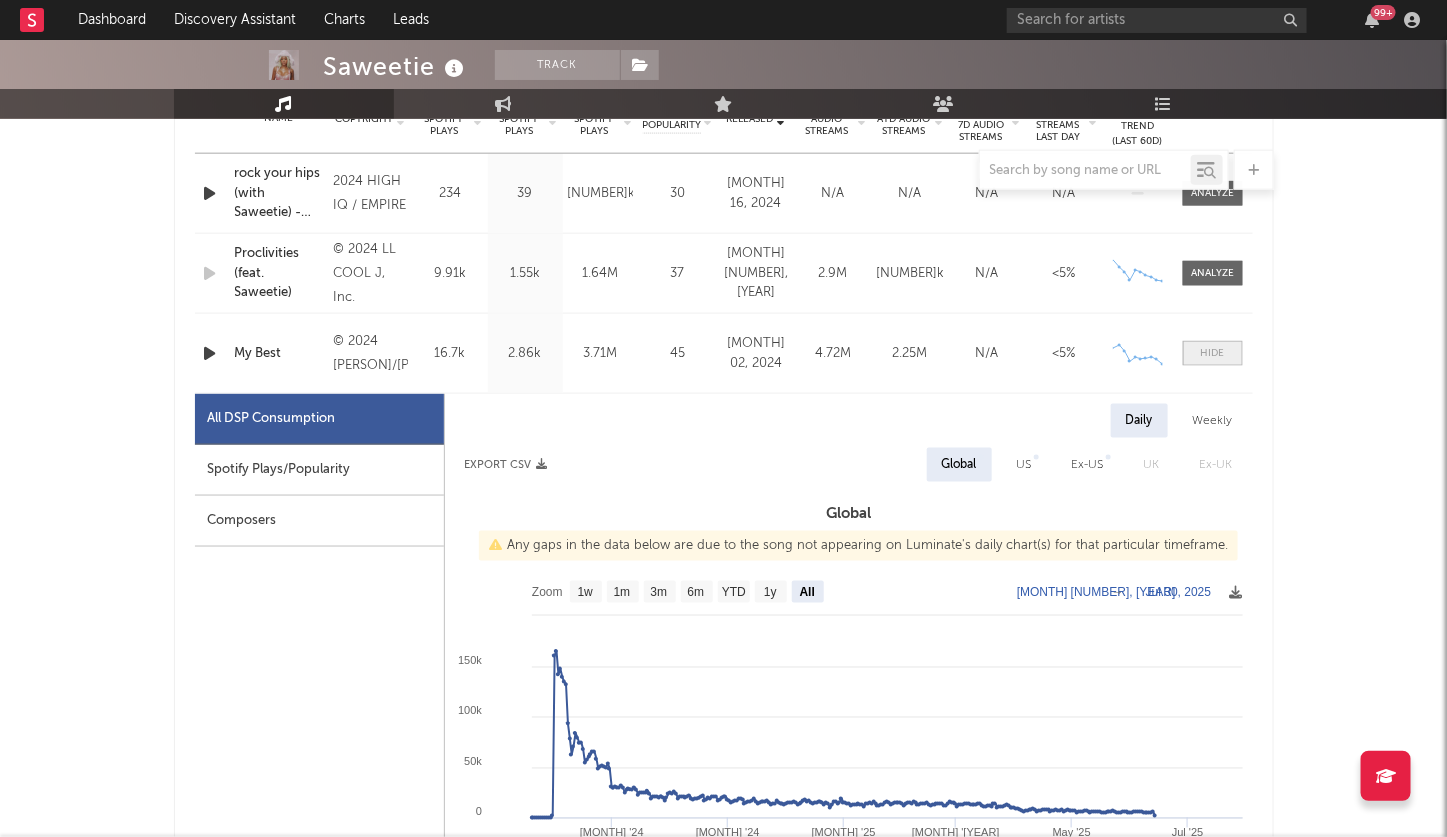 click at bounding box center [1213, 353] 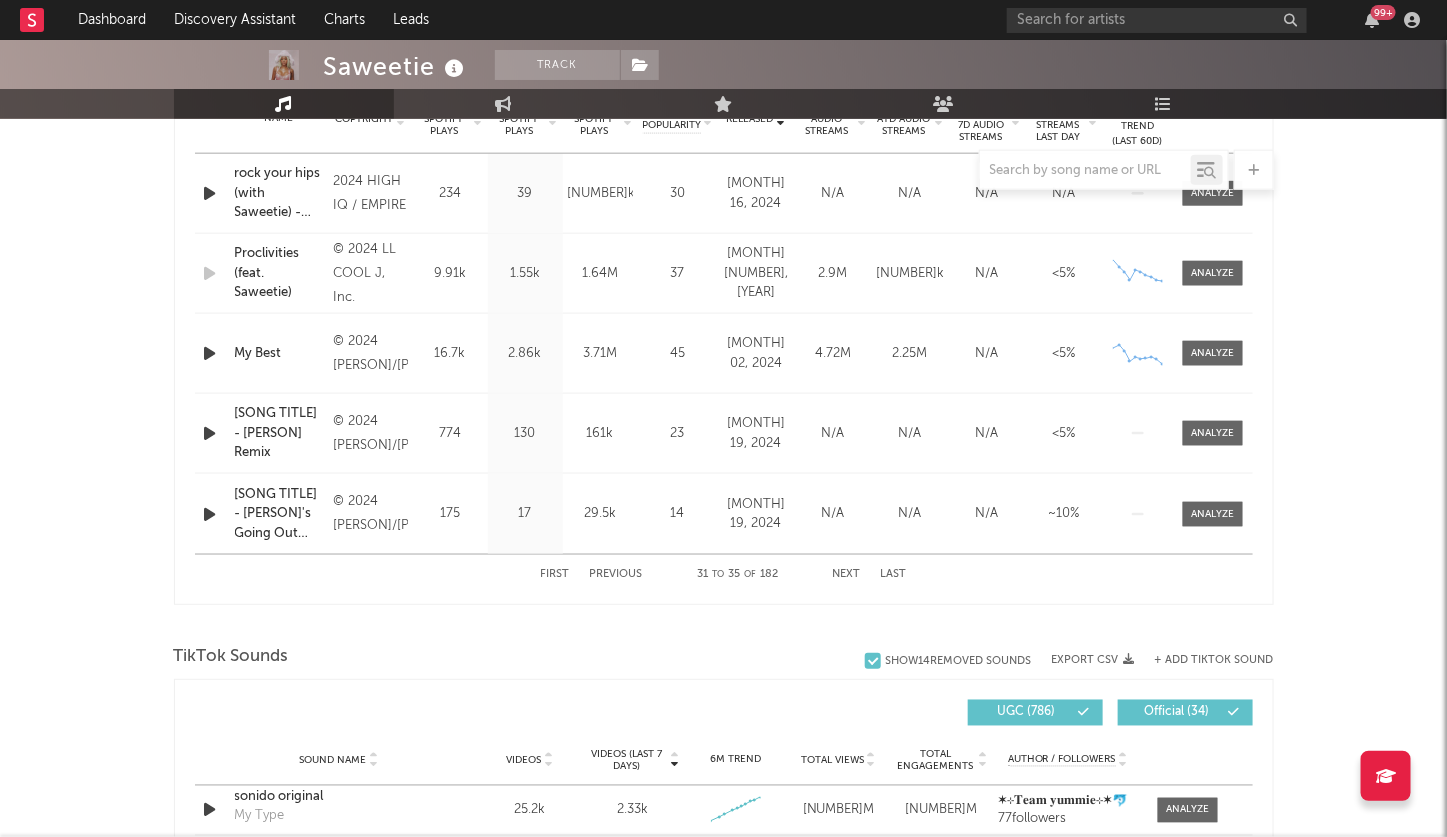 click on "Next" at bounding box center (847, 574) 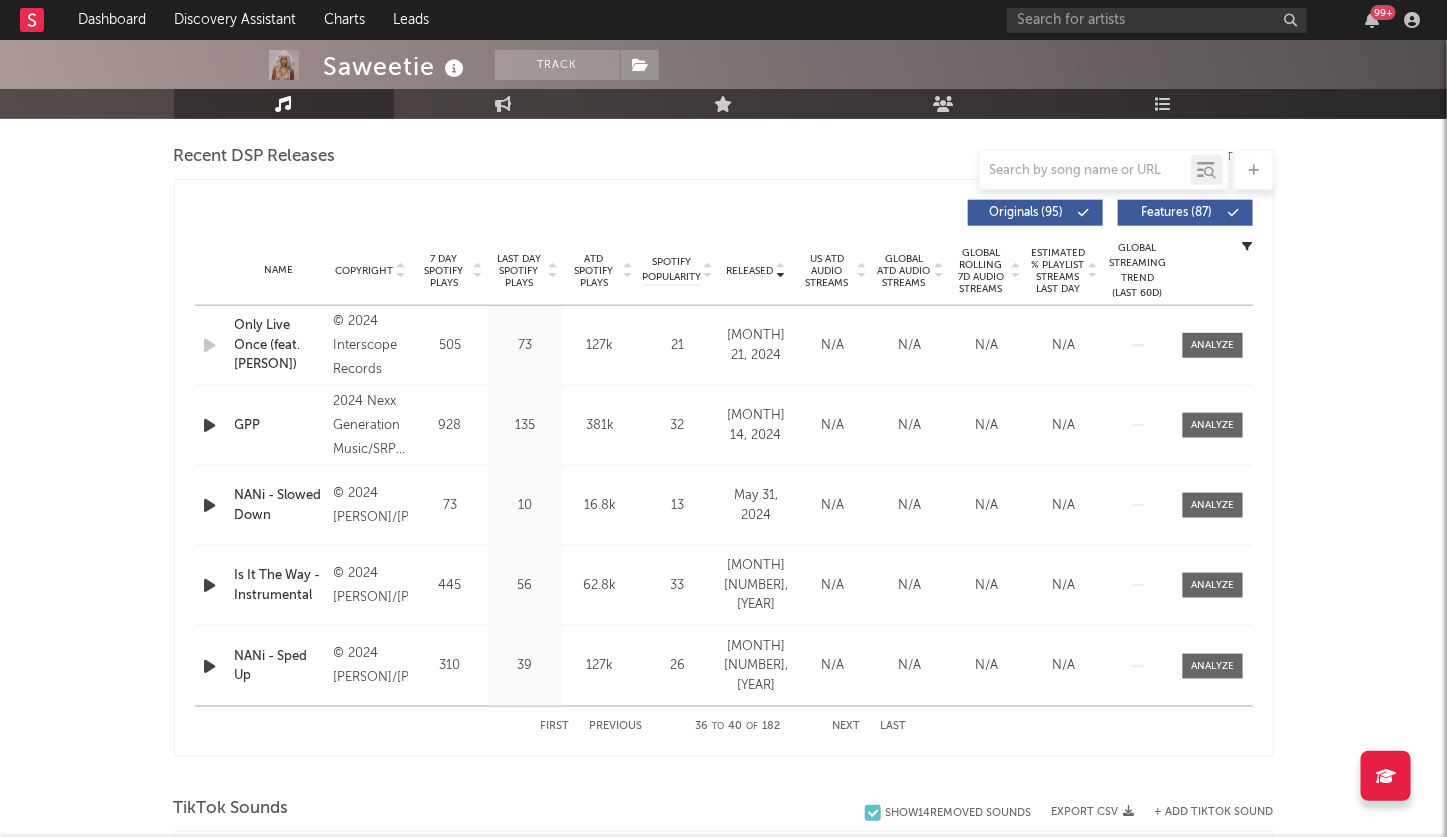 scroll, scrollTop: 694, scrollLeft: 0, axis: vertical 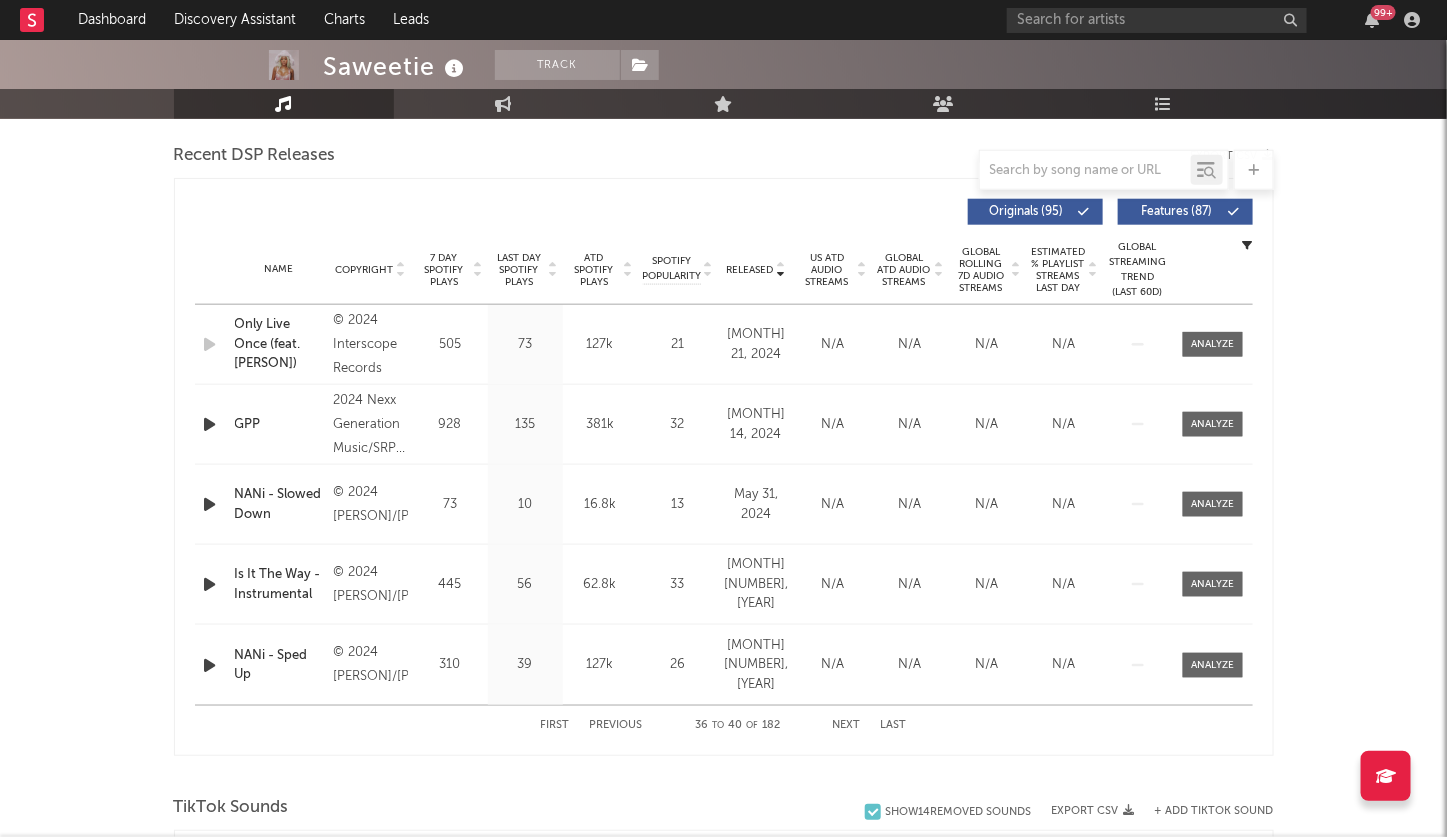 click on "Next" at bounding box center [847, 725] 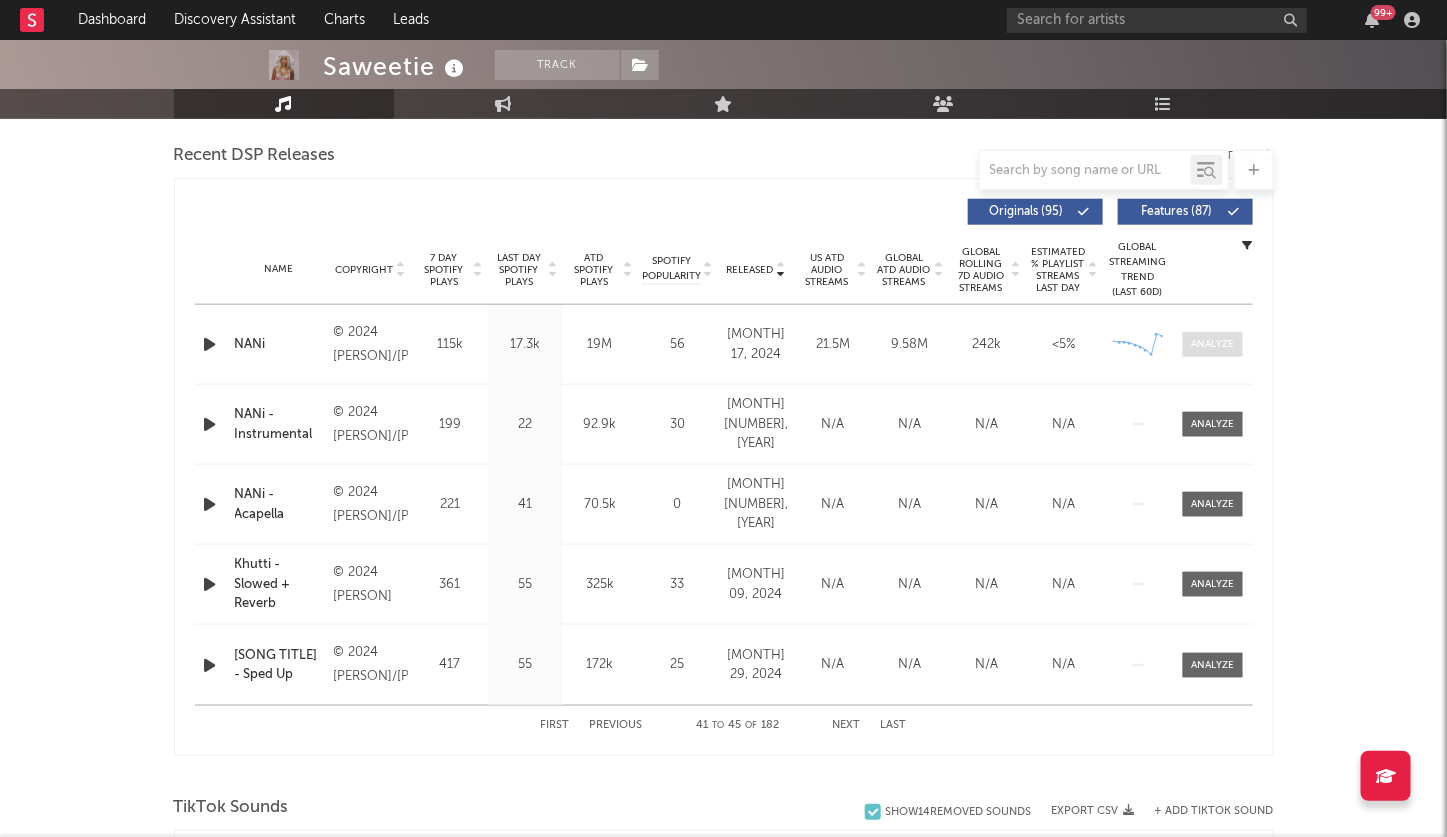 click at bounding box center [1213, 344] 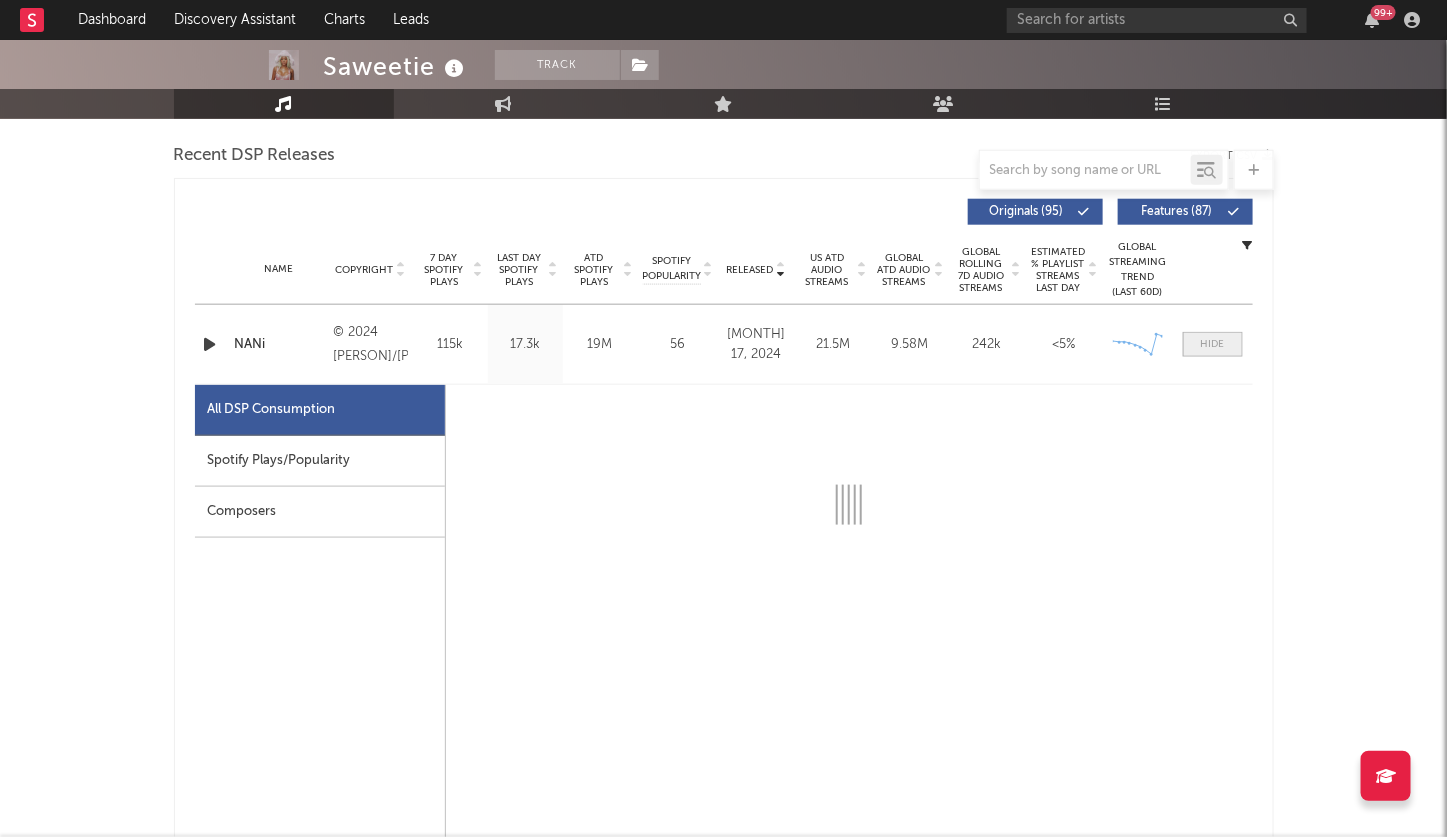 select on "6m" 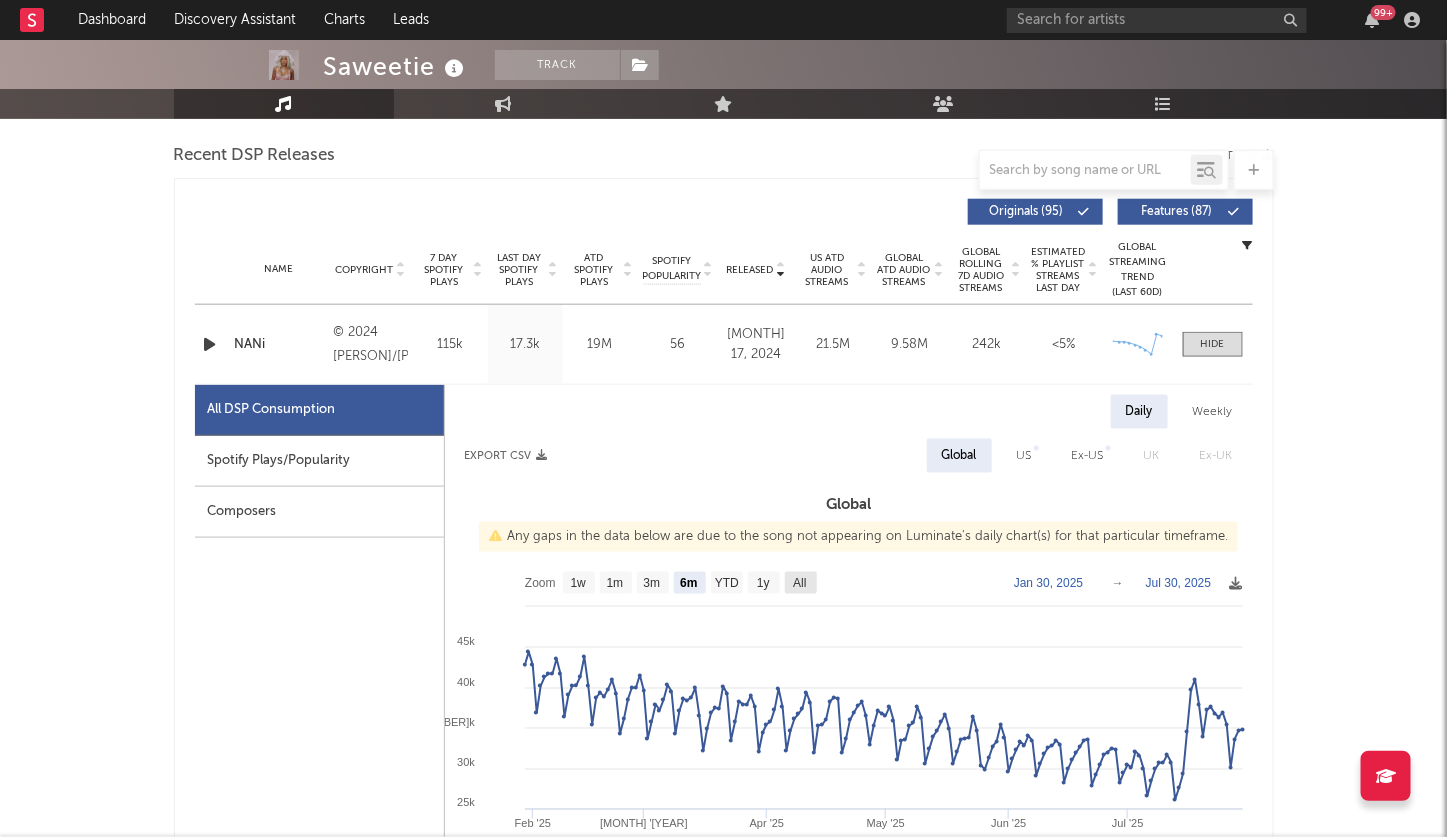 click on "All" 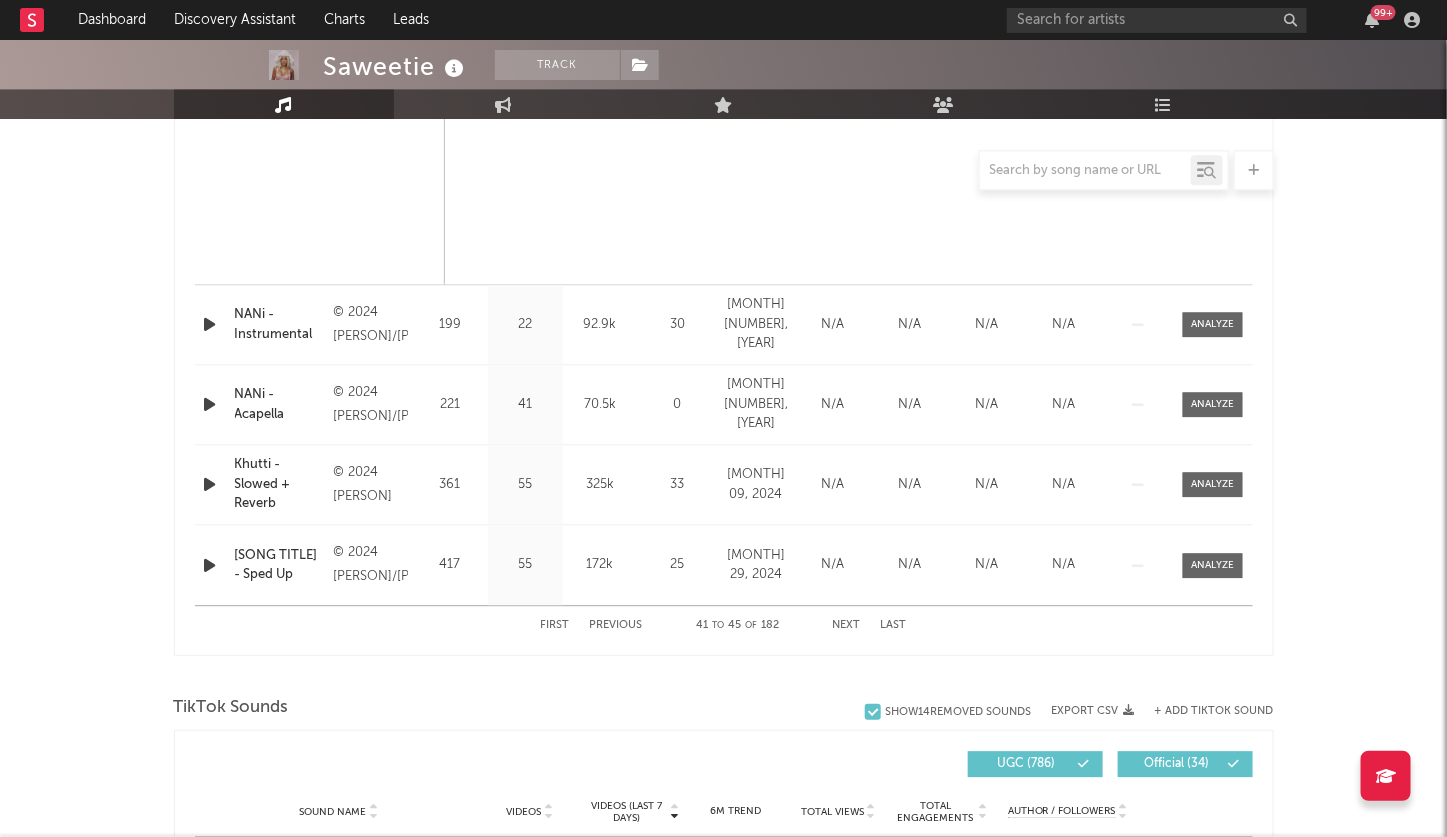 scroll, scrollTop: 1753, scrollLeft: 0, axis: vertical 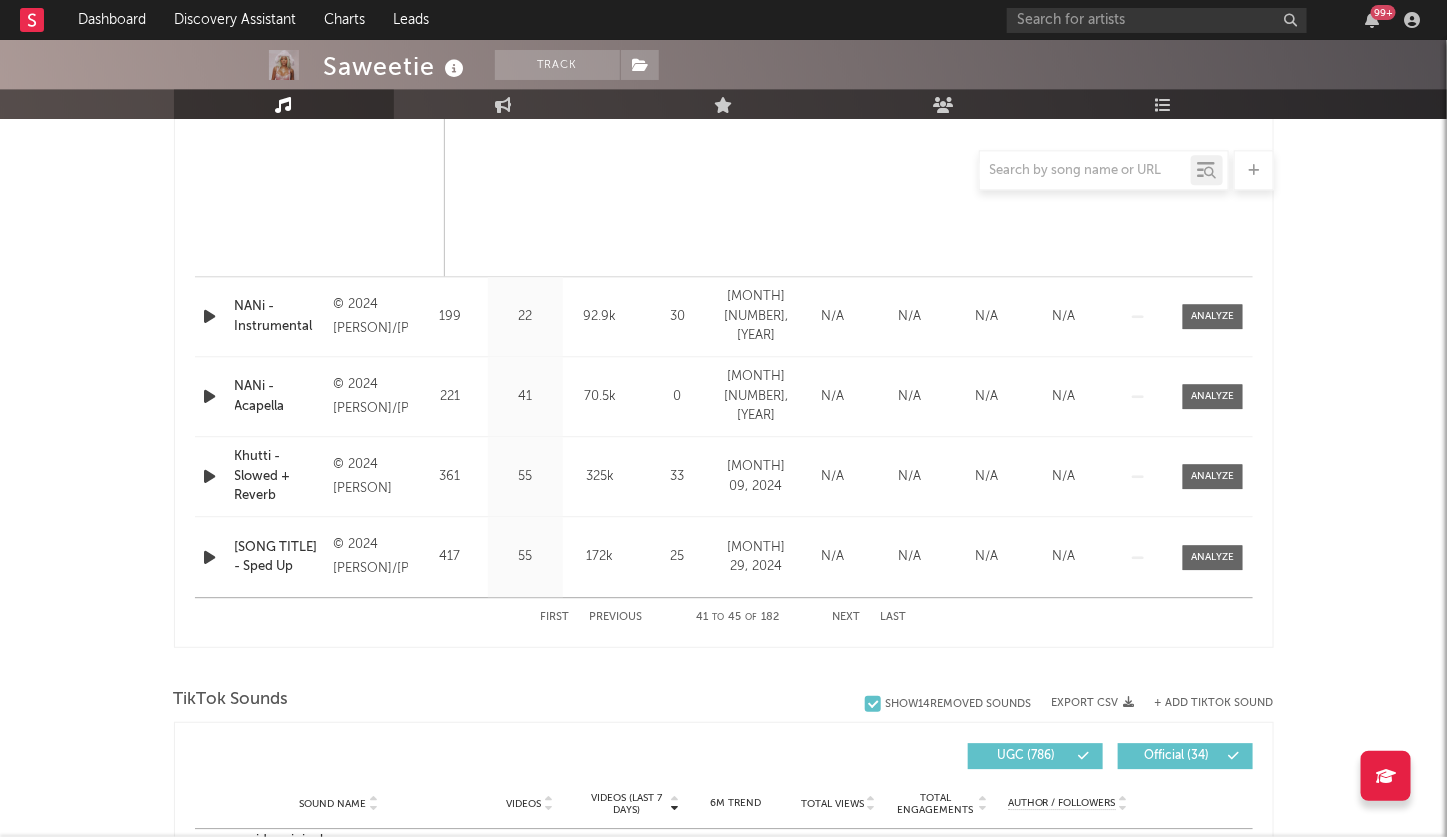 click on "Next" at bounding box center [847, 617] 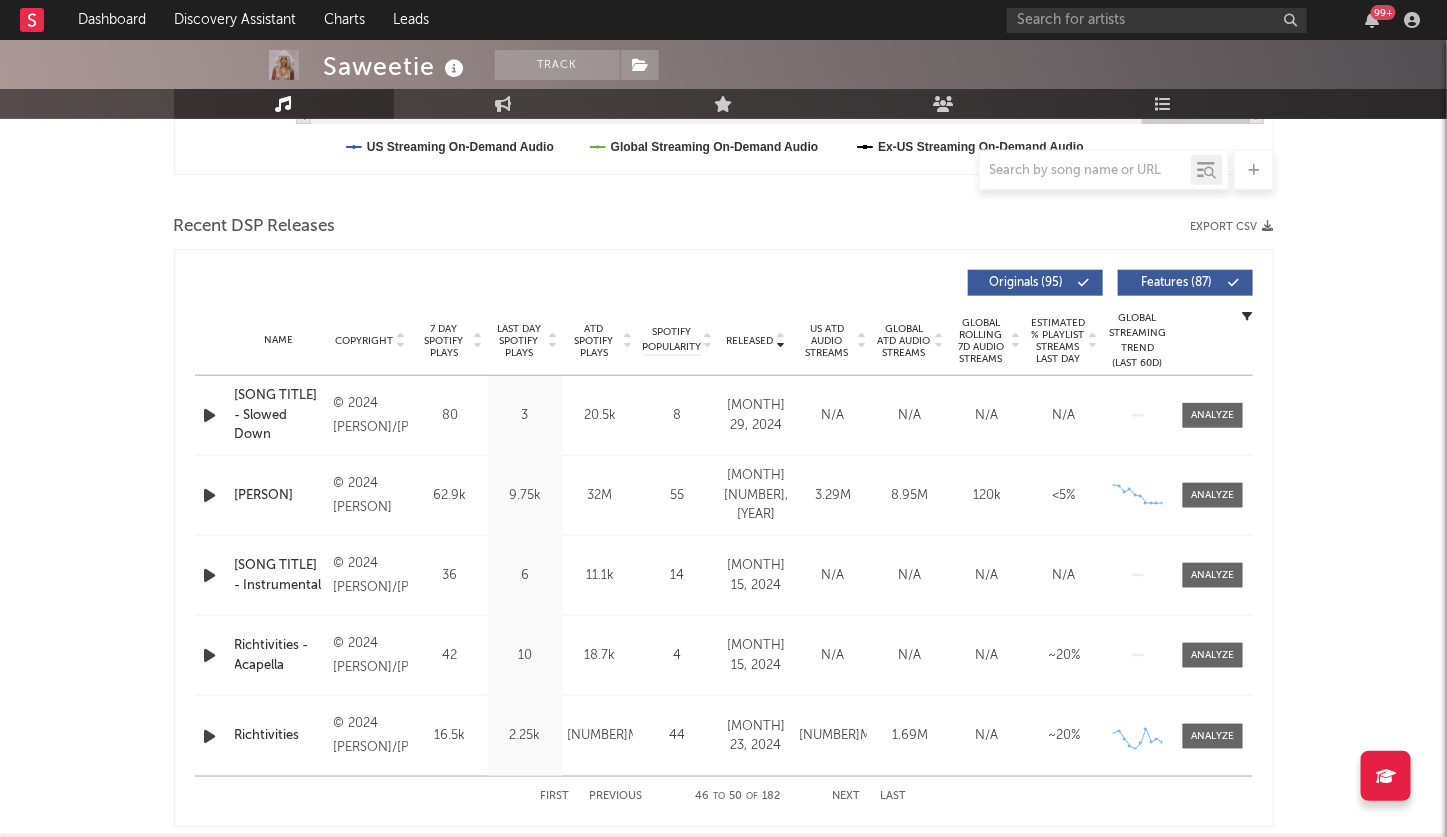 scroll, scrollTop: 629, scrollLeft: 0, axis: vertical 